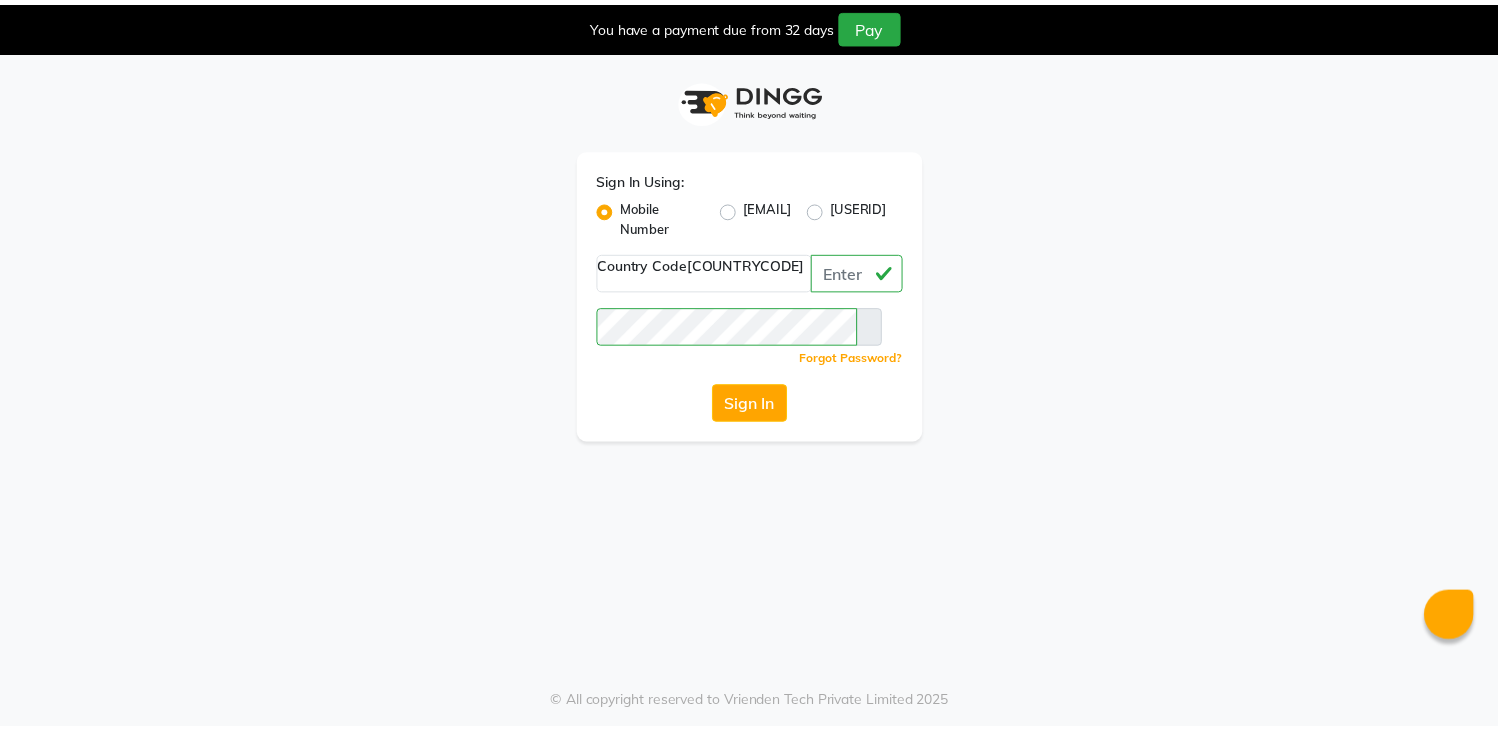scroll, scrollTop: 0, scrollLeft: 0, axis: both 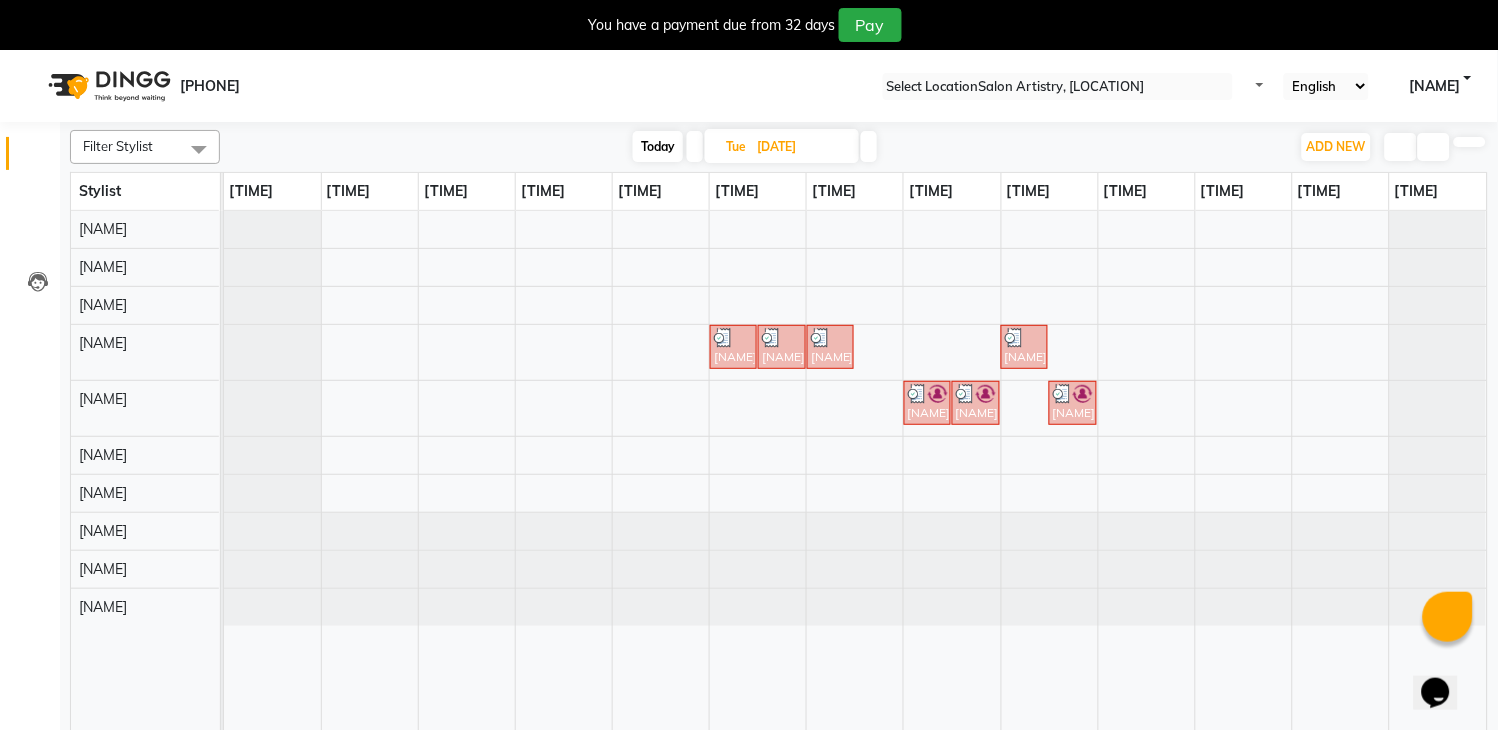 click on "You have a payment due from 32 days   Pay" at bounding box center [749, 25] 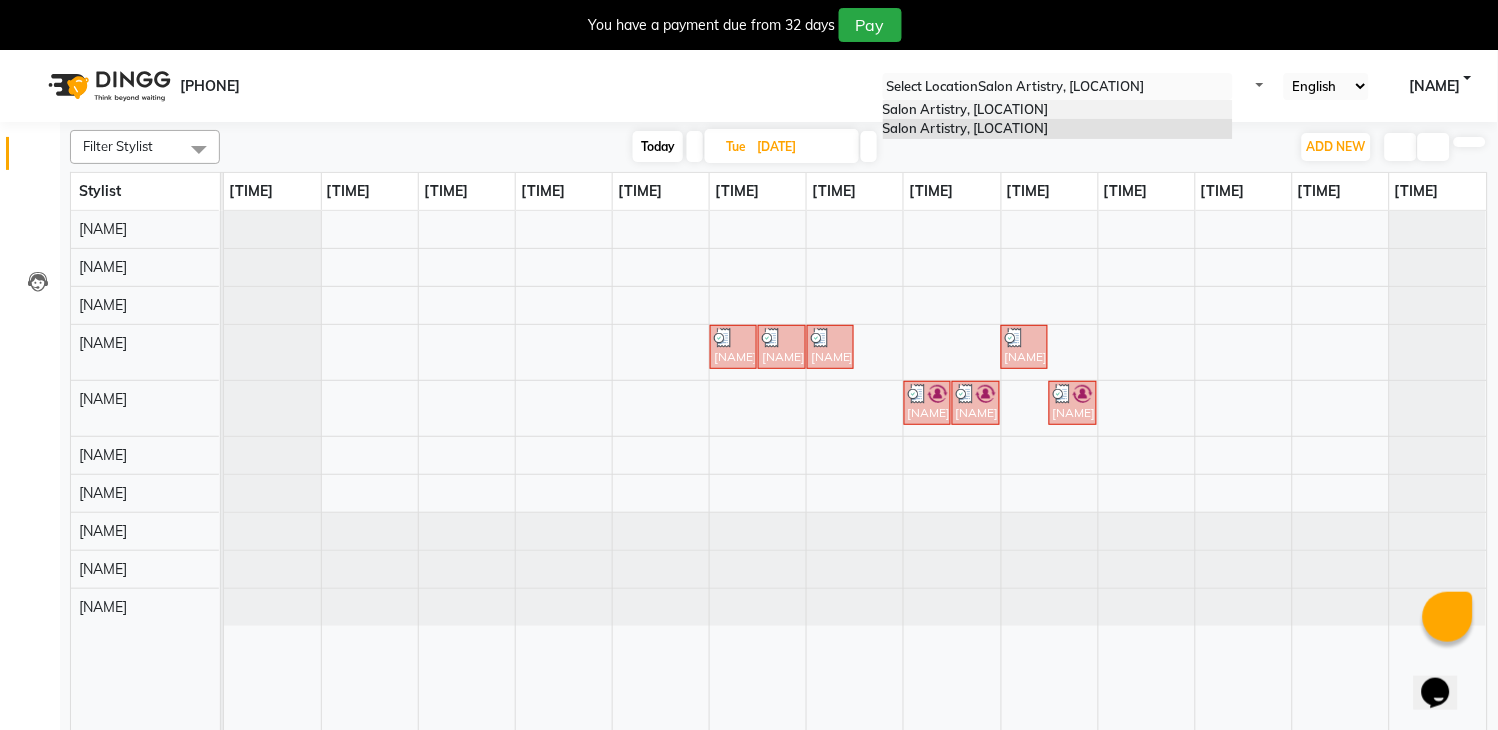 click on "Salon Artistry, [LOCATION]" at bounding box center [966, 109] 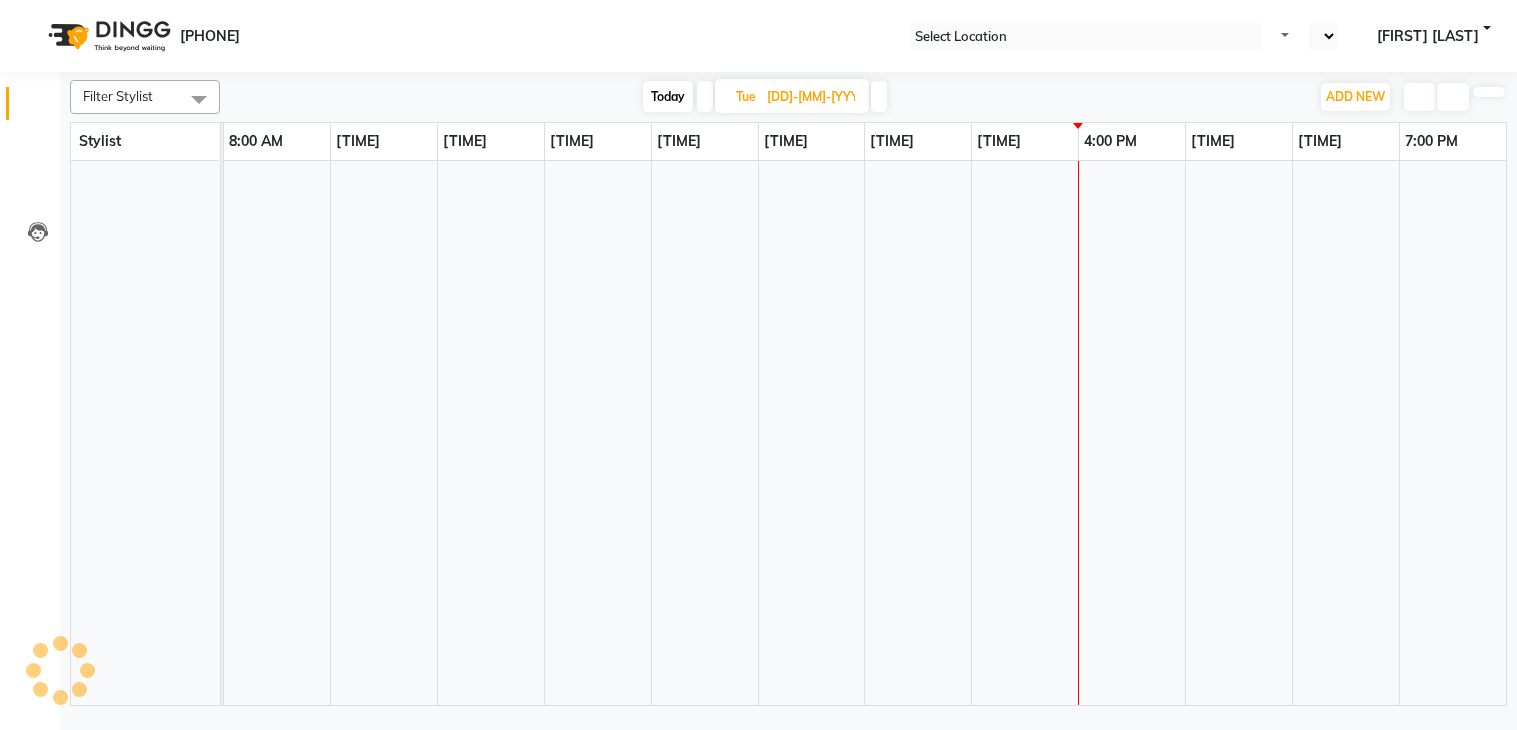 scroll, scrollTop: 0, scrollLeft: 0, axis: both 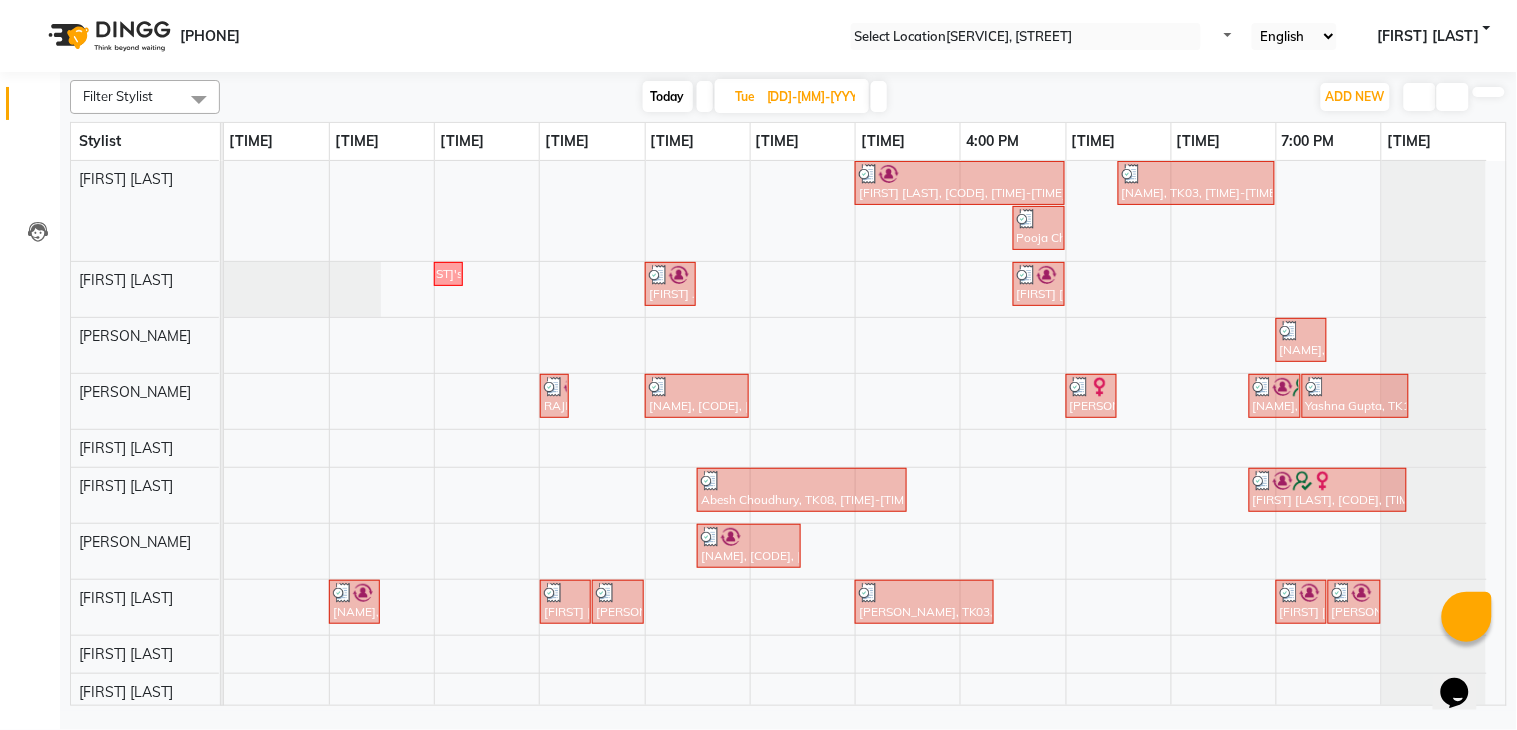 click at bounding box center (199, 99) 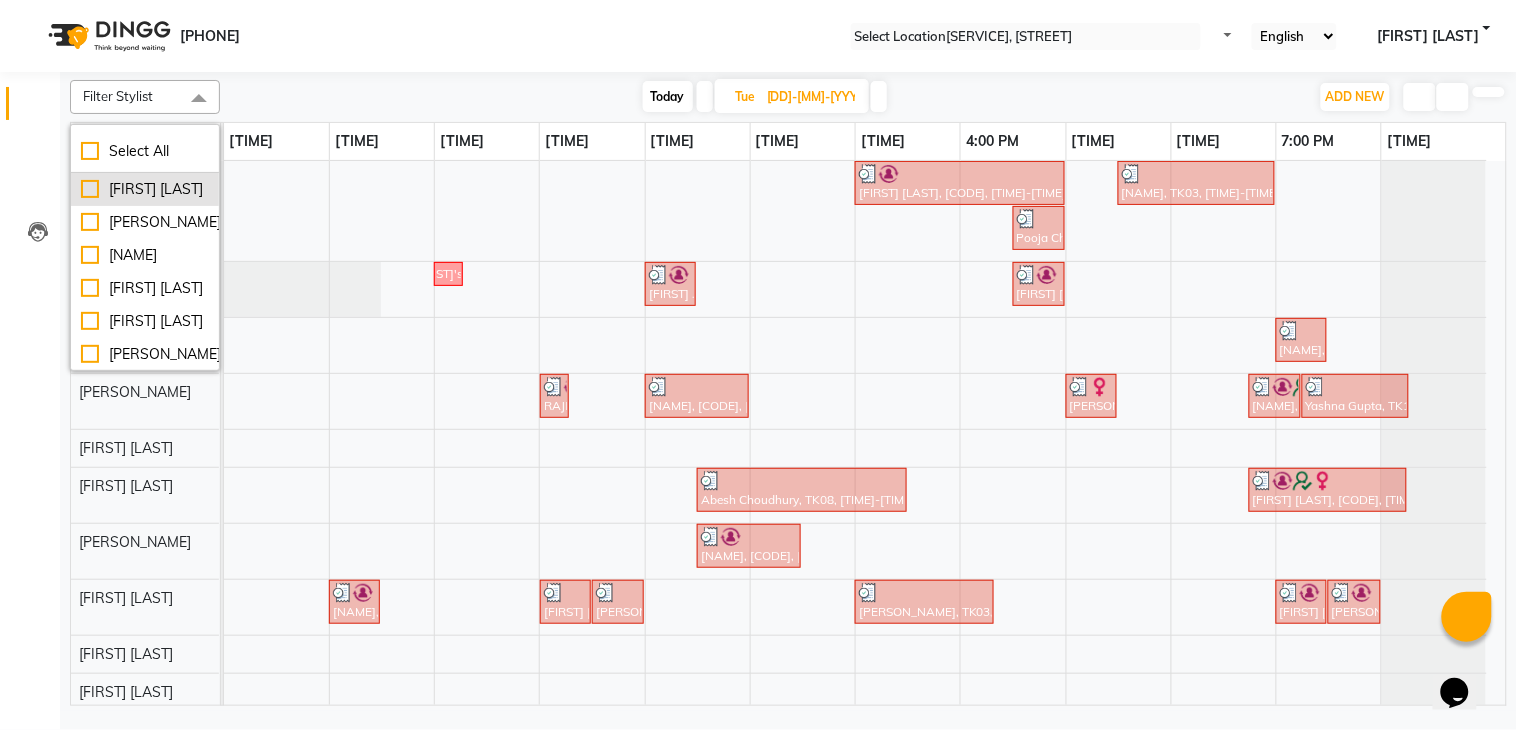 click on "[FIRST] [LAST]" at bounding box center (145, 189) 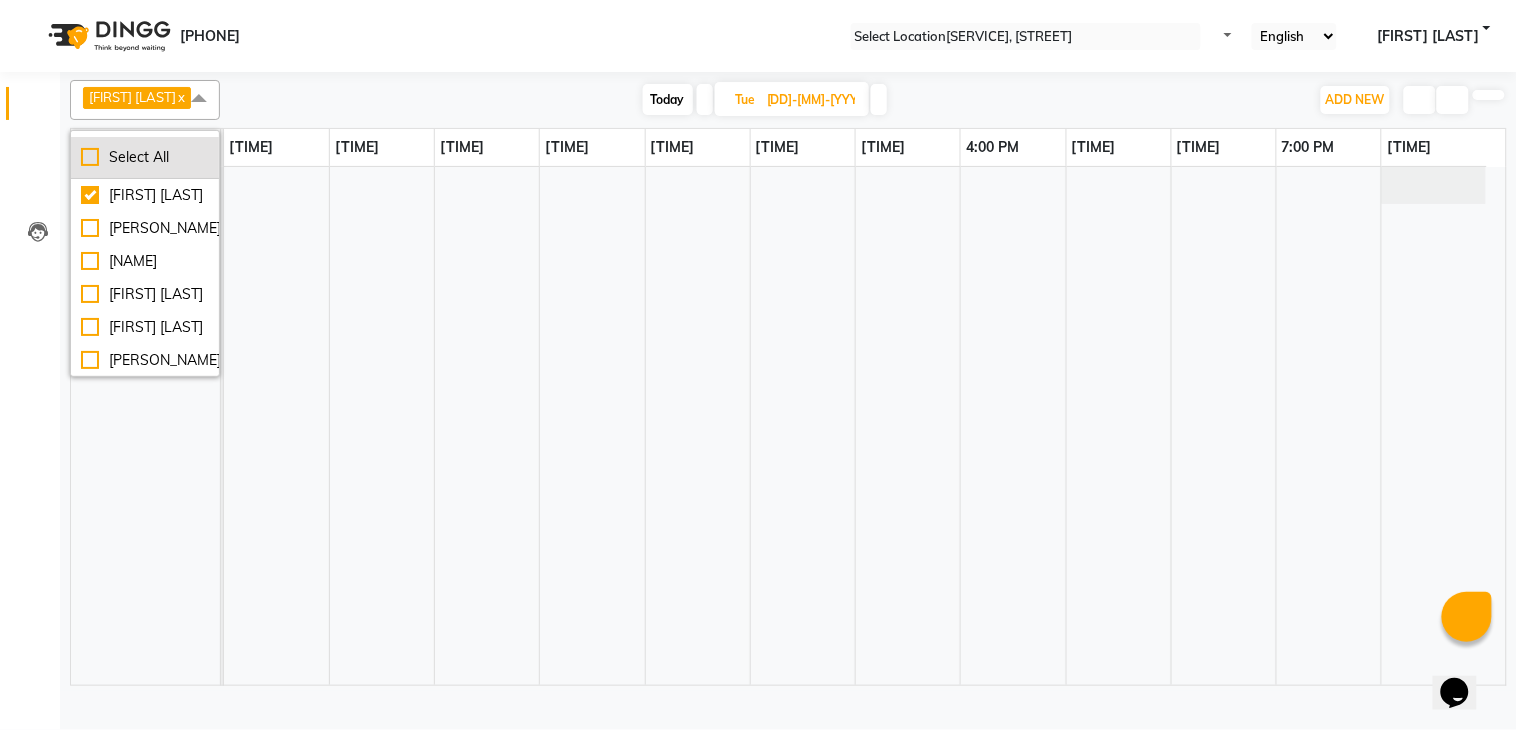 click on "Select All" at bounding box center (145, 158) 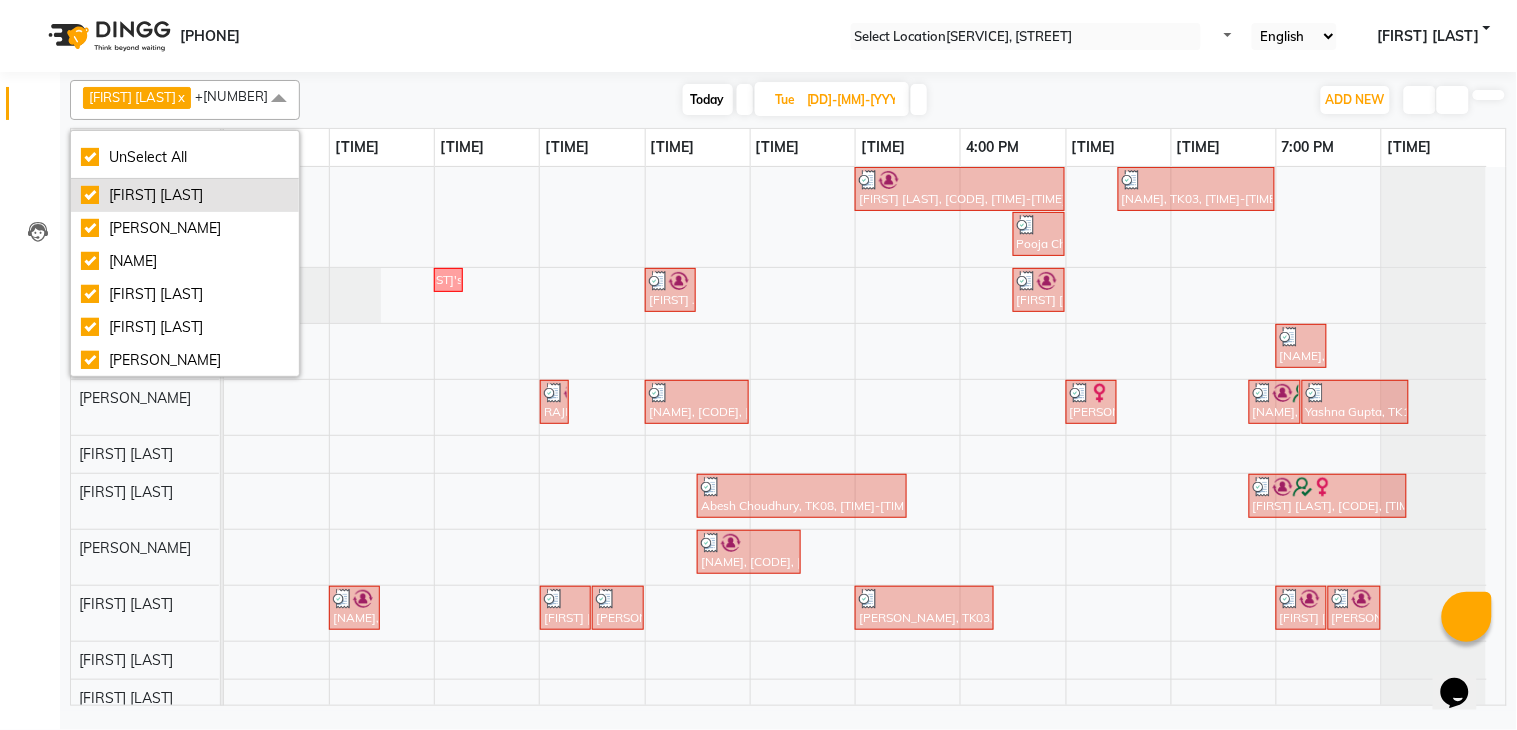scroll, scrollTop: 0, scrollLeft: 0, axis: both 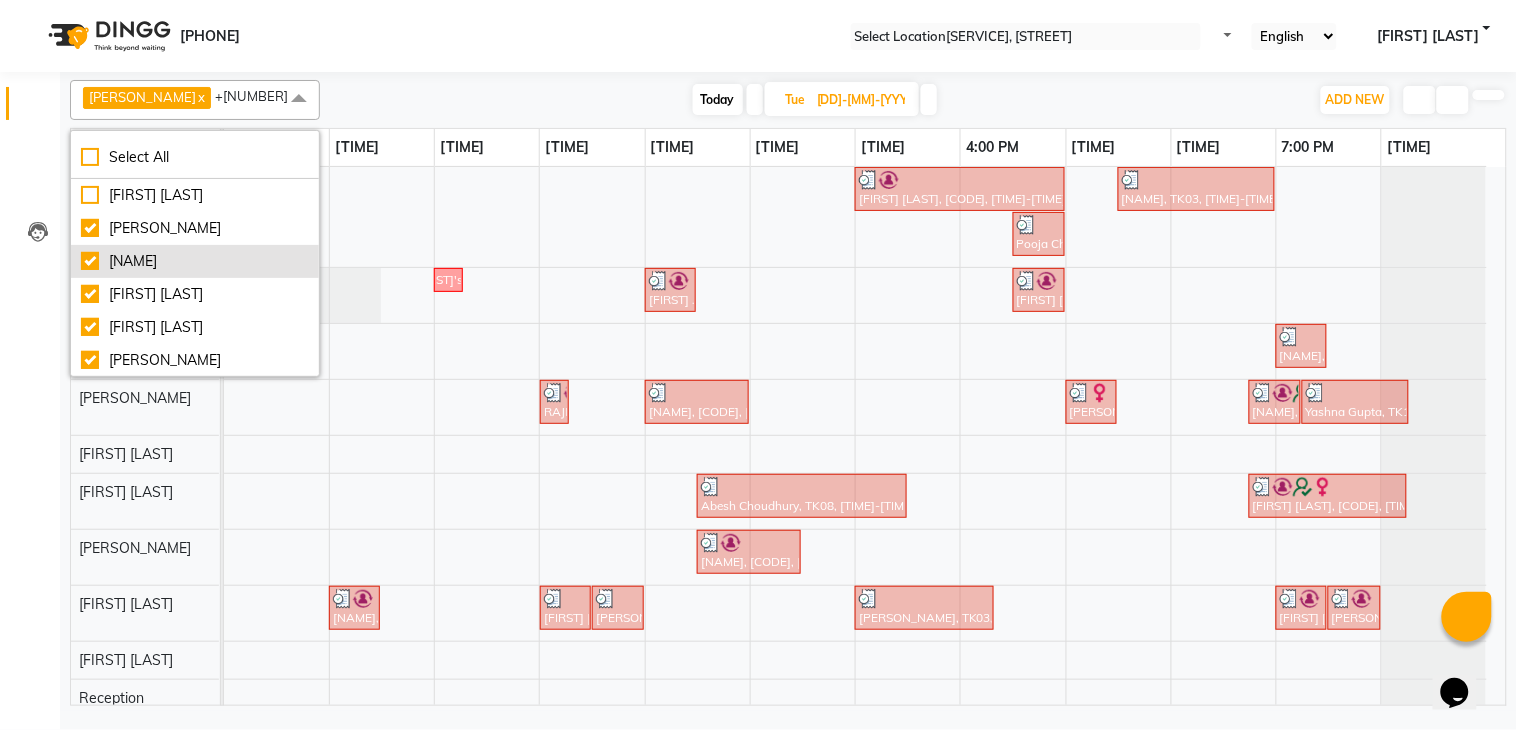 click on "[NAME]" at bounding box center [195, 195] 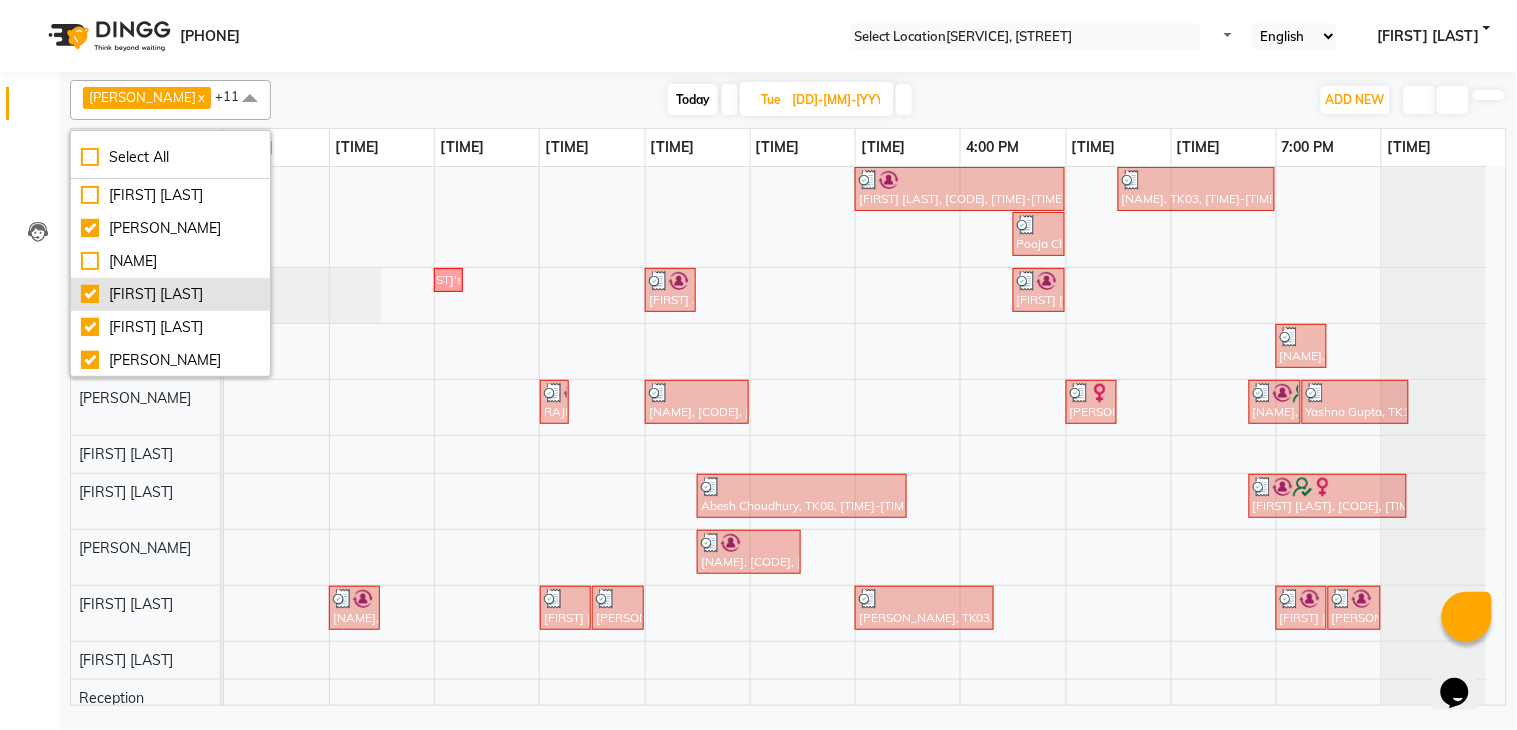click on "[FIRST] [LAST]" at bounding box center (170, 195) 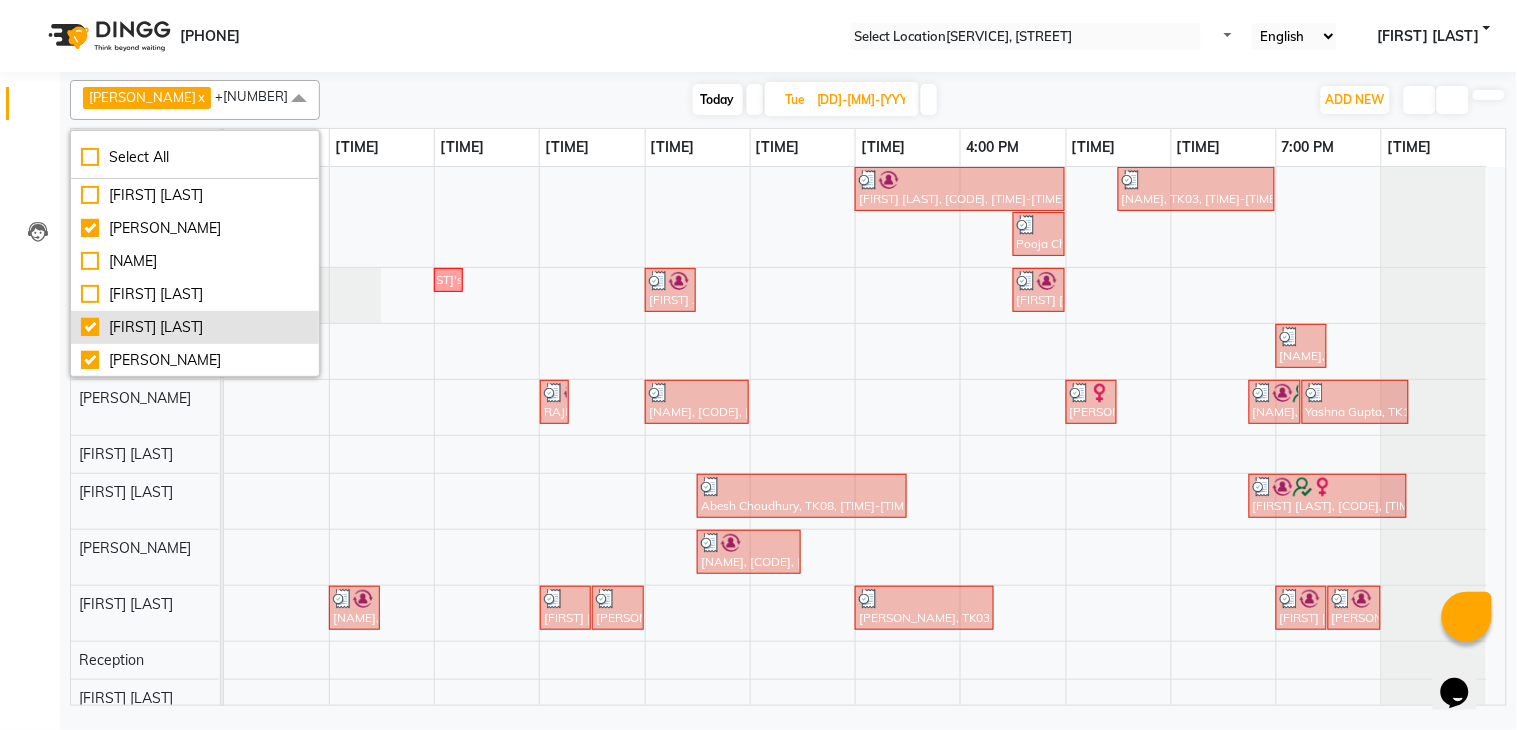 click on "[FIRST] [LAST]" at bounding box center [195, 195] 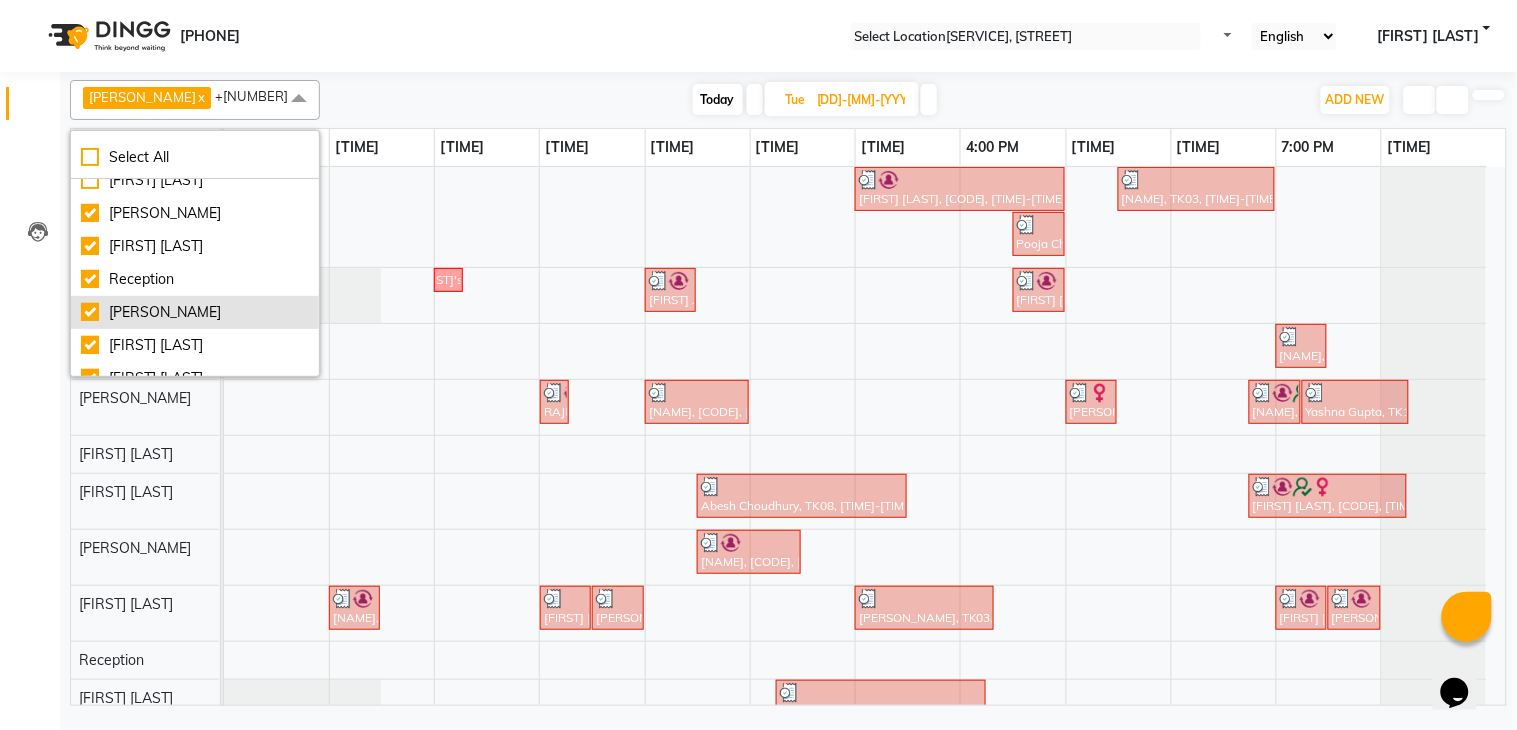 scroll, scrollTop: 111, scrollLeft: 0, axis: vertical 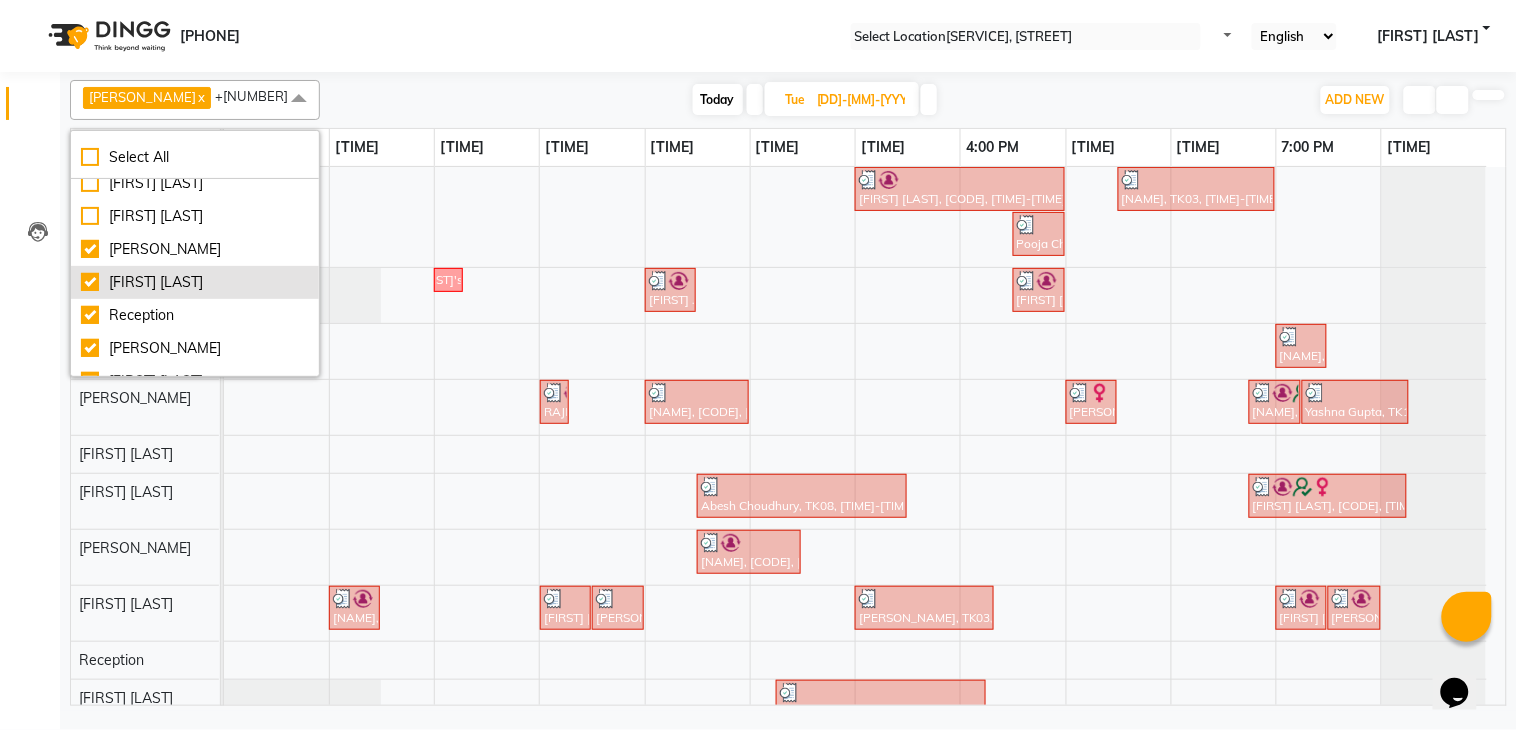 click on "[FIRST] [LAST]" at bounding box center [195, 84] 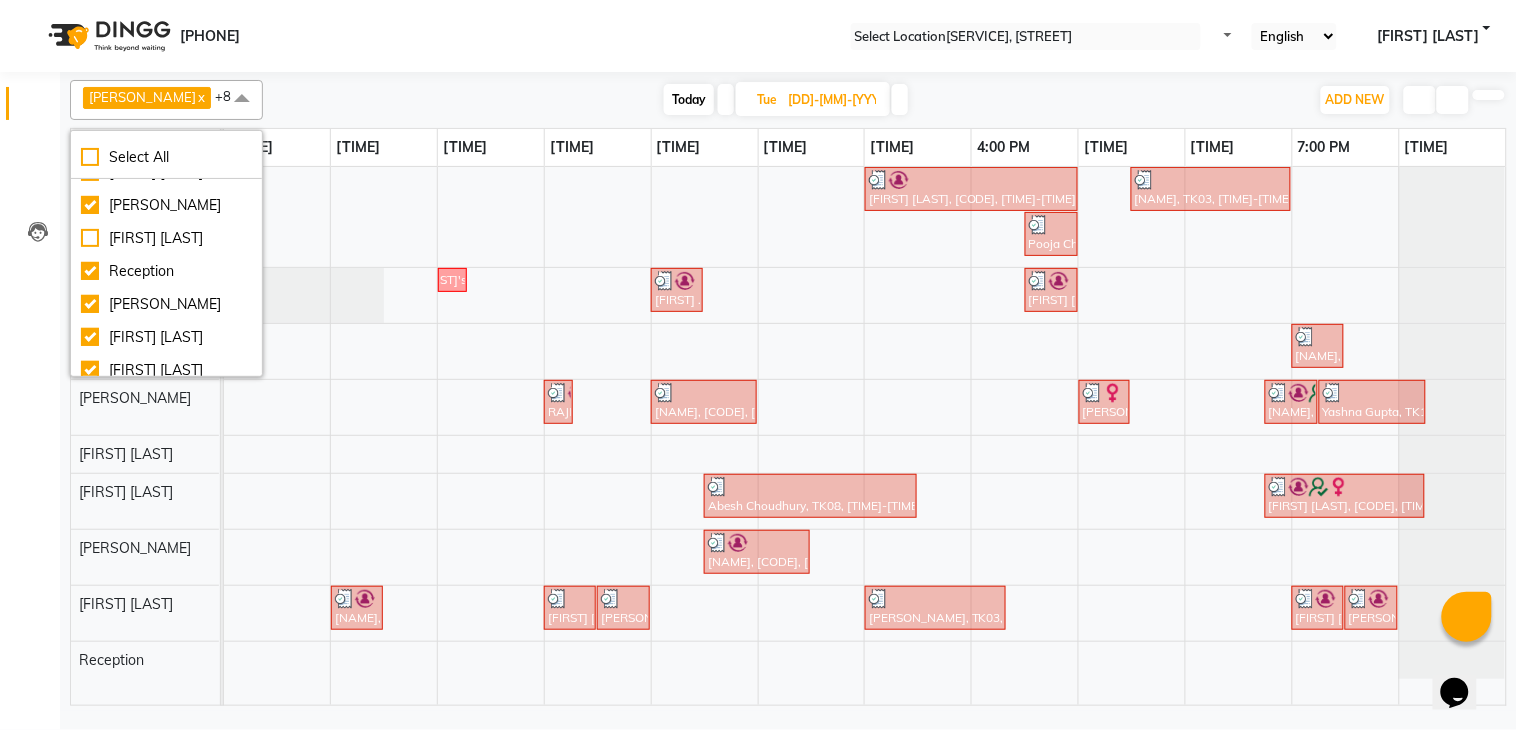 scroll, scrollTop: 200, scrollLeft: 0, axis: vertical 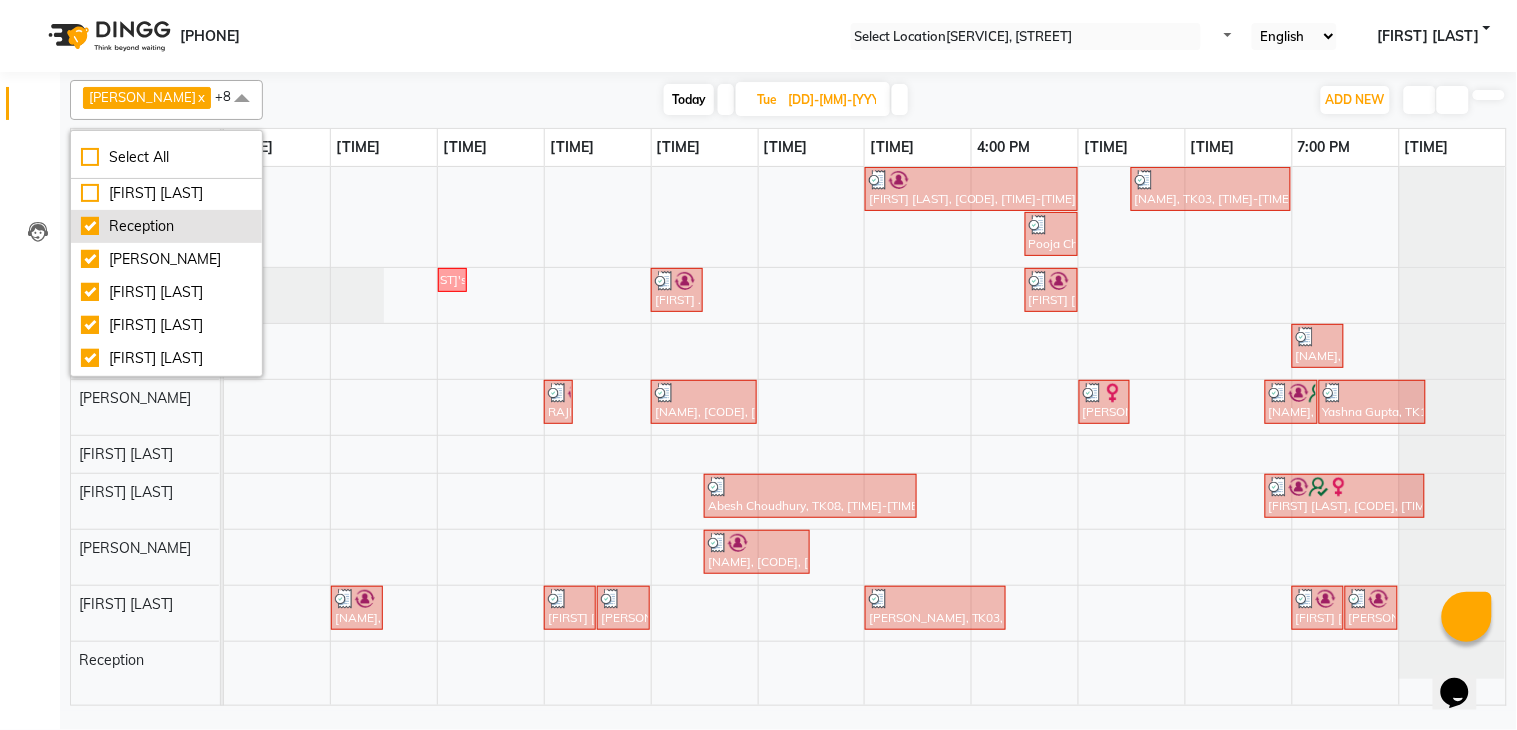 click on "Reception" at bounding box center (166, -5) 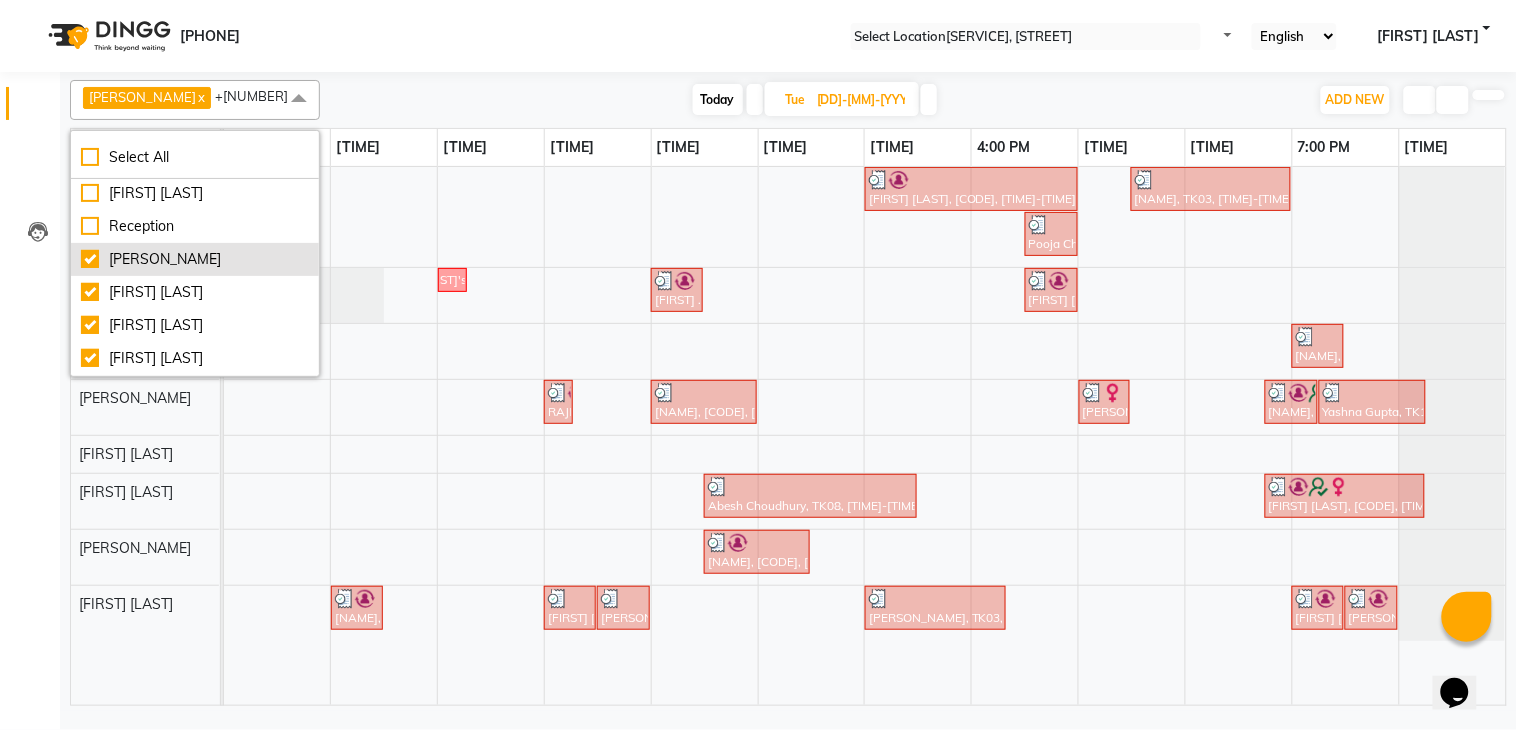 click on "[PERSON_NAME]" at bounding box center [195, -5] 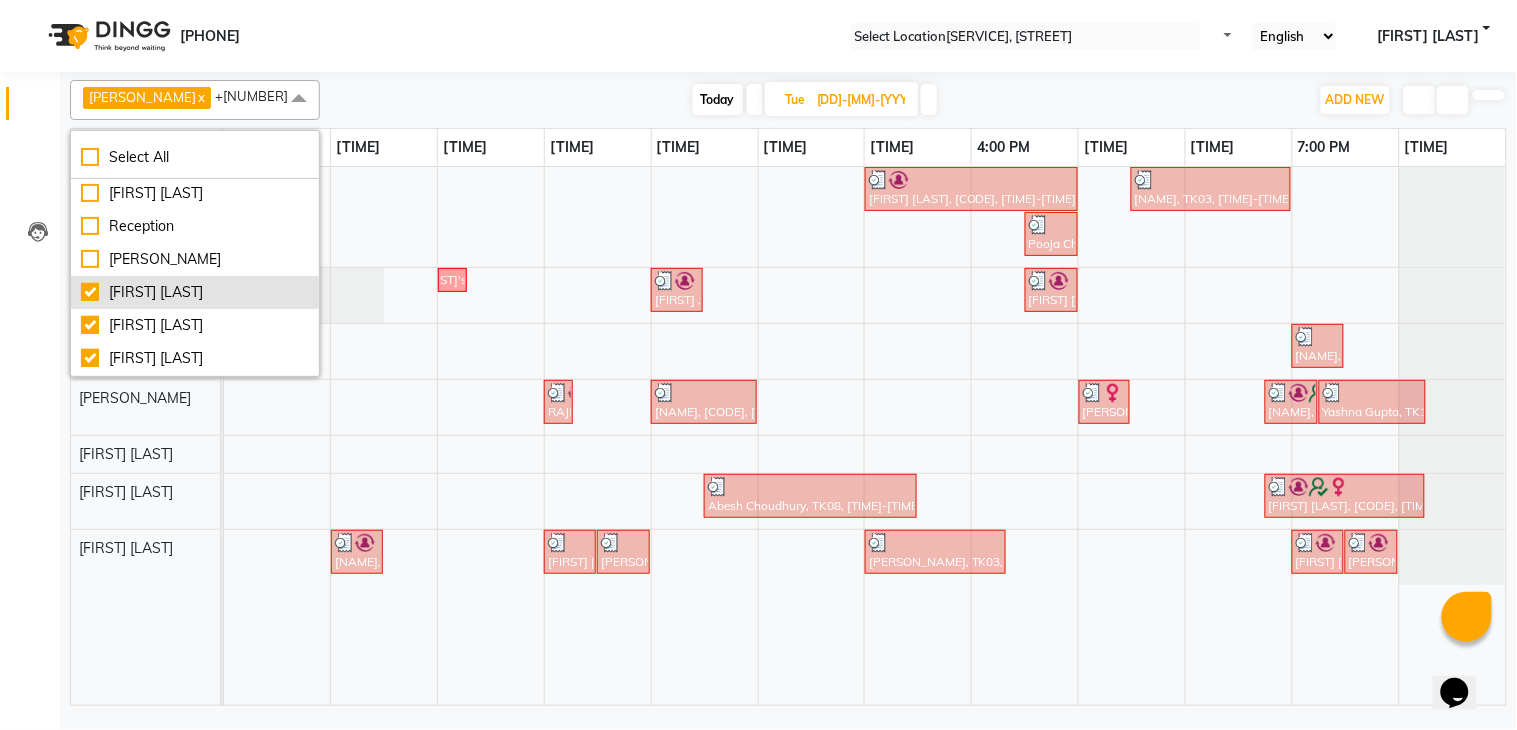 click on "[FIRST] [LAST]" at bounding box center [195, -5] 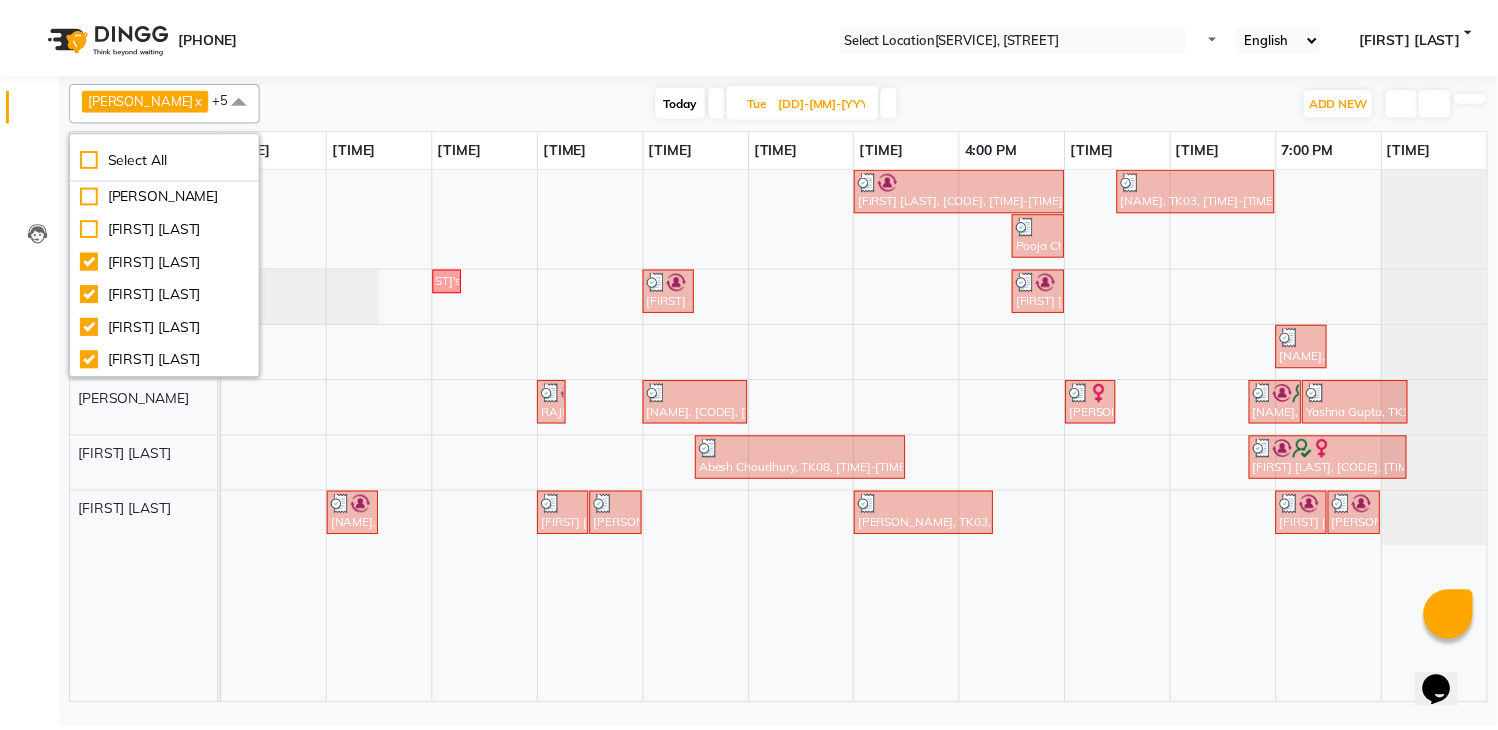 scroll, scrollTop: 368, scrollLeft: 0, axis: vertical 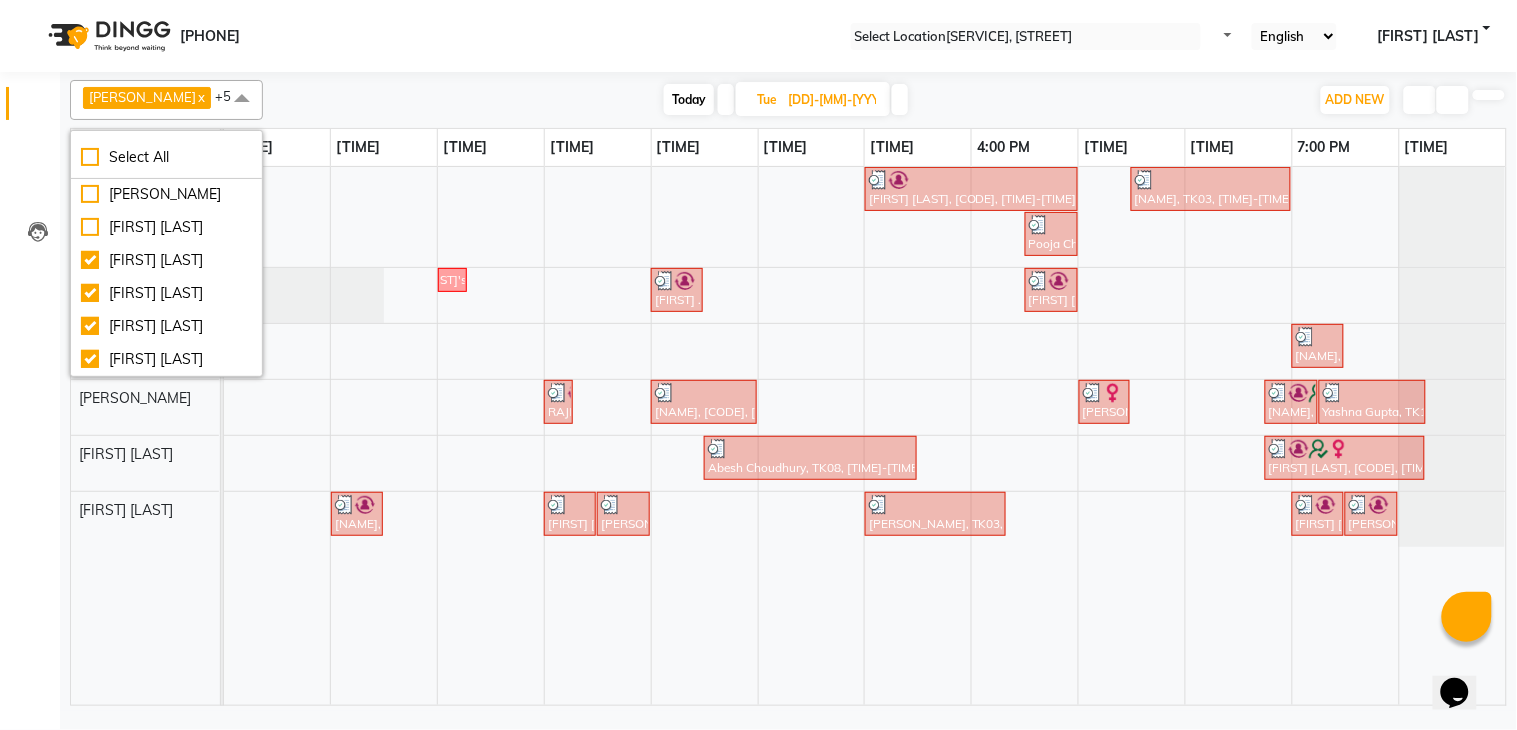 click on "Add Services ×  Salon Artistry, Middleton Street Default Panel My Panel English ENGLISH Español العربية मराठी हिंदी ગુજરાતી தமிழ் 中文 Notifications nothing to show [NAME] Manage Profile Change Password Sign out  Version:3.14.0" at bounding box center [758, 36] 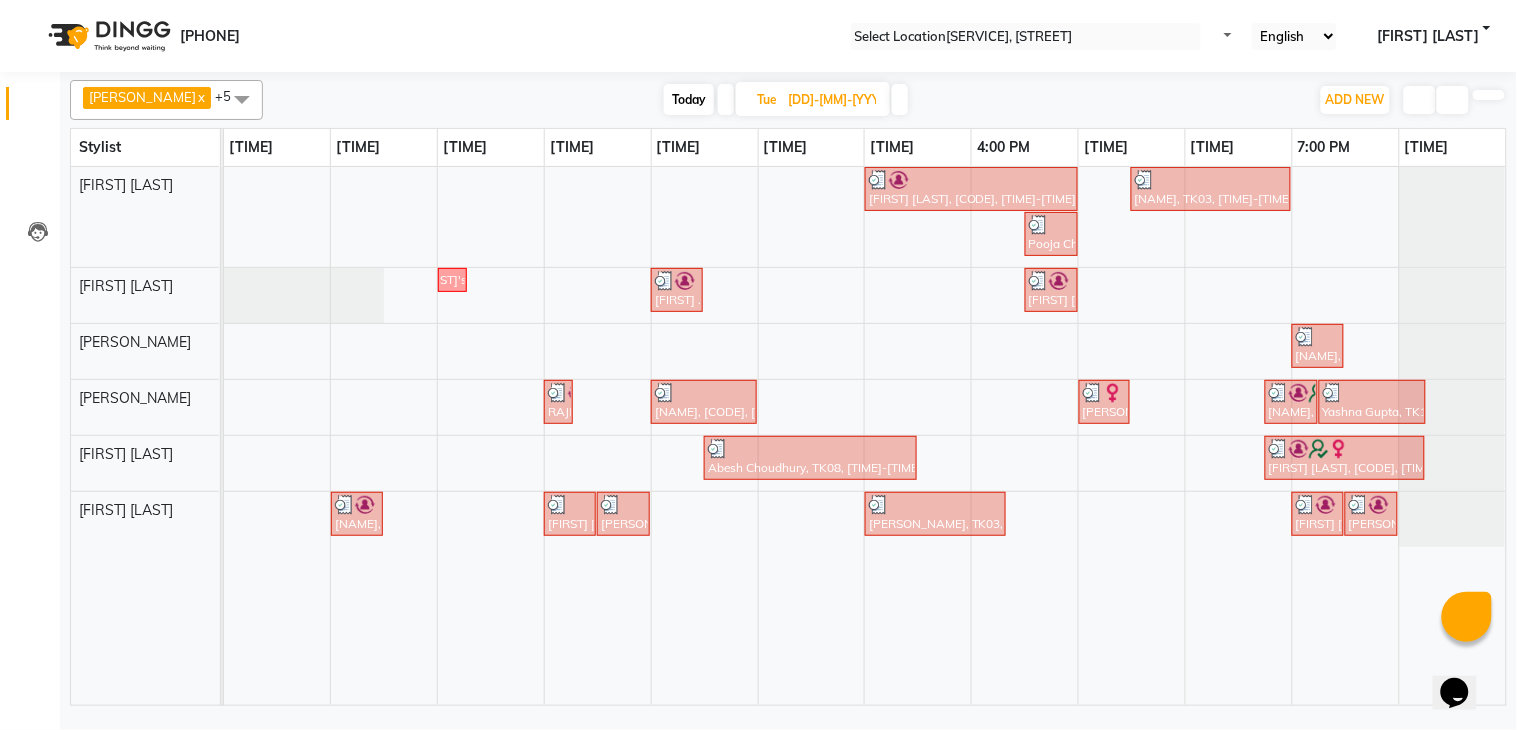click on "[DD]-[MM]-[YYYY]" at bounding box center (832, 100) 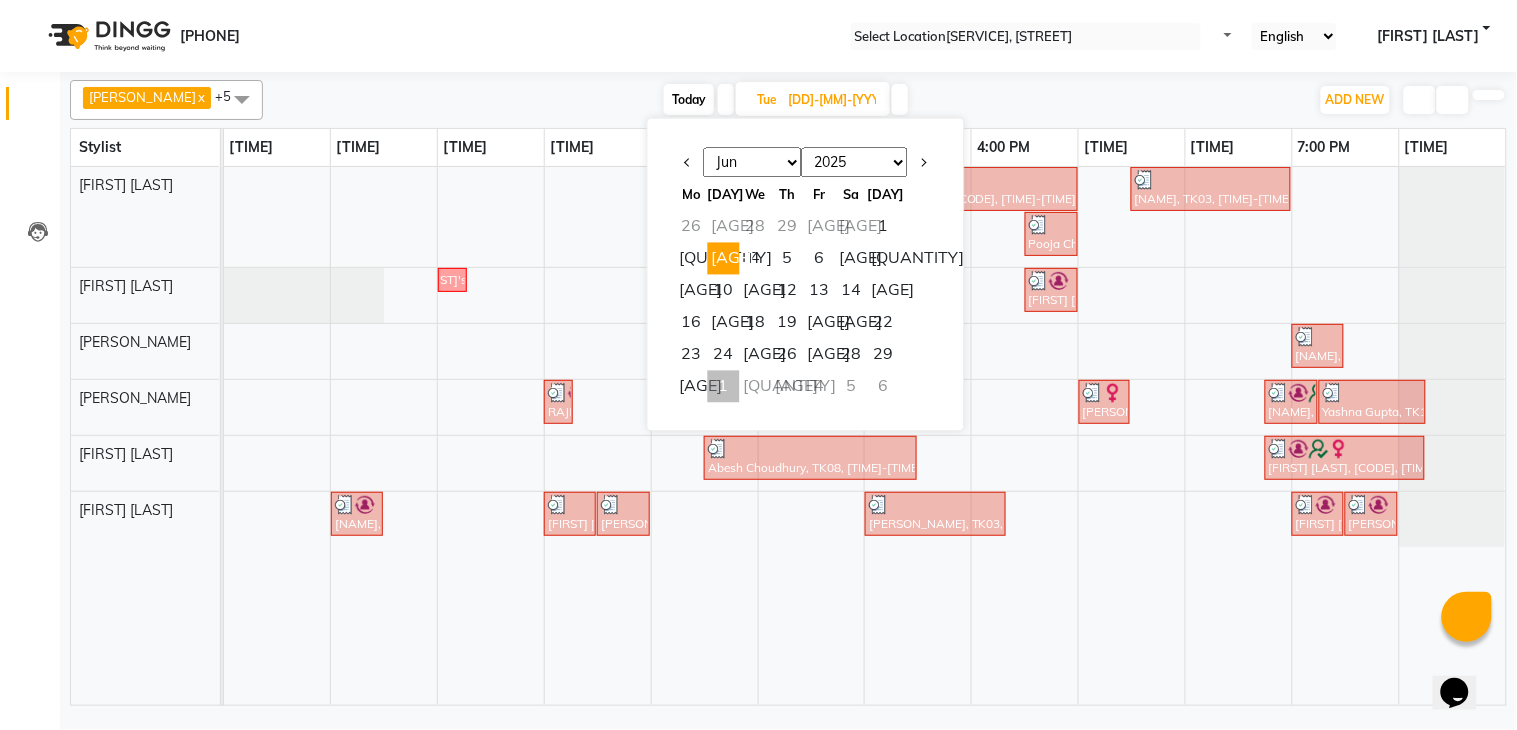 click on "1" at bounding box center (724, 387) 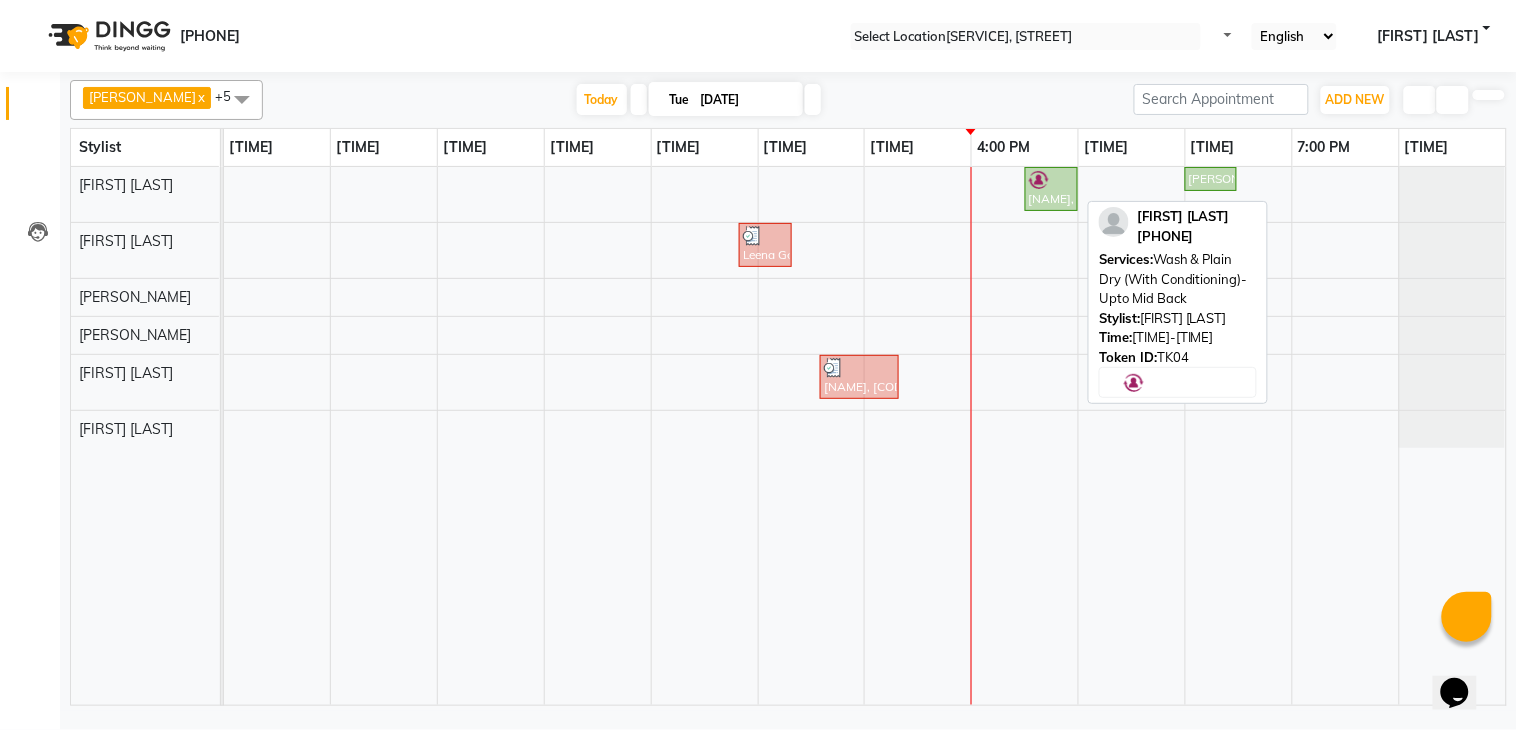 click at bounding box center [1051, 180] 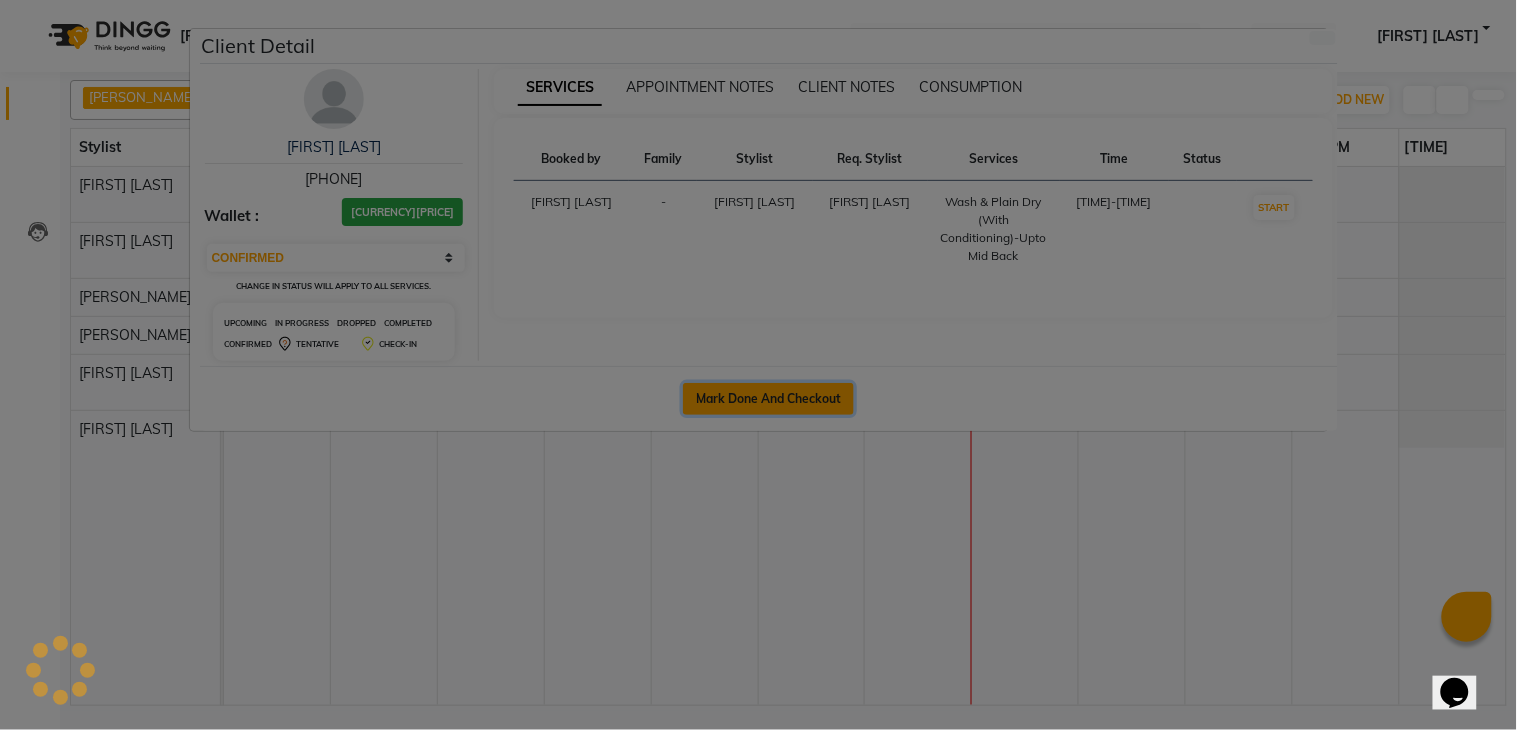click on "Mark Done And Checkout" at bounding box center [768, 399] 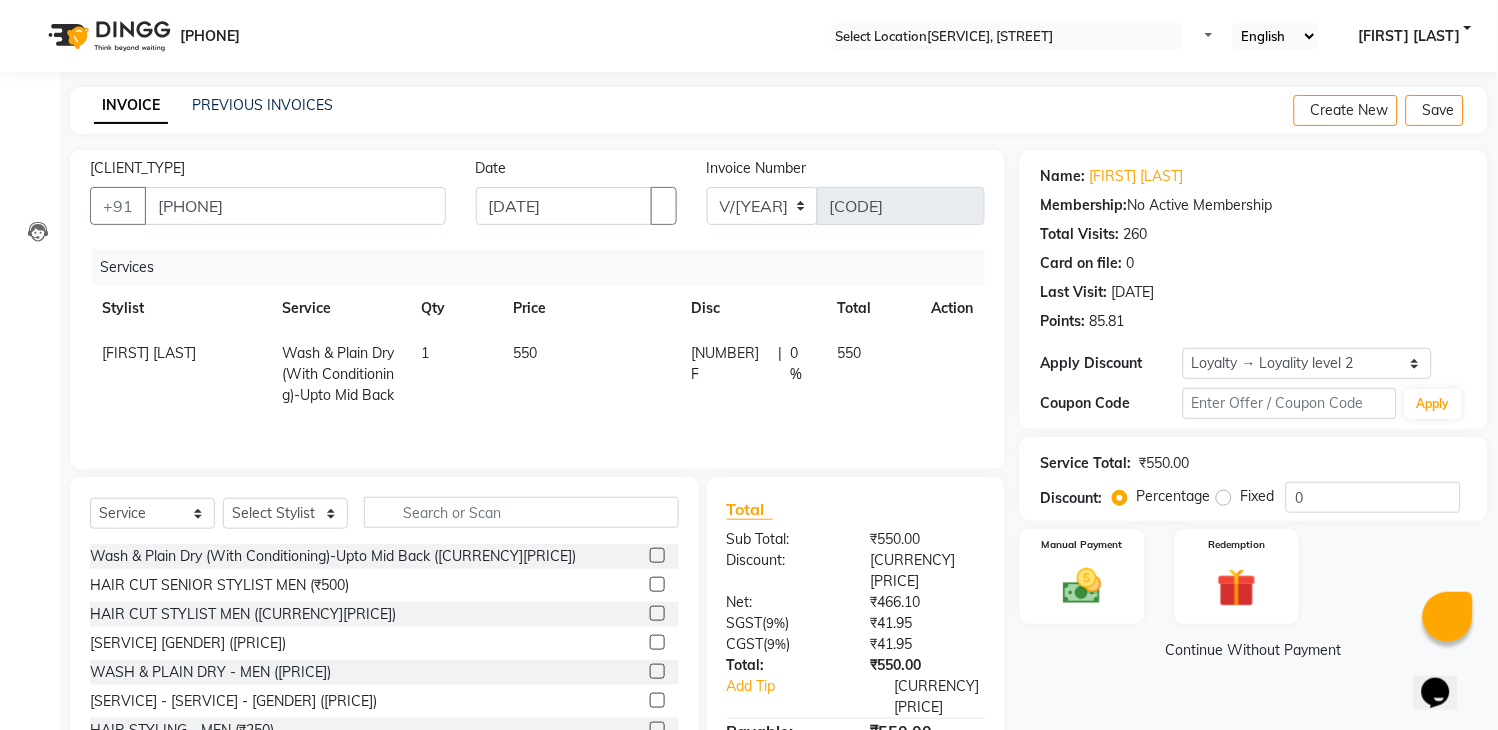 click on "[NUMBER] F | [NUMBER] %" at bounding box center (753, 364) 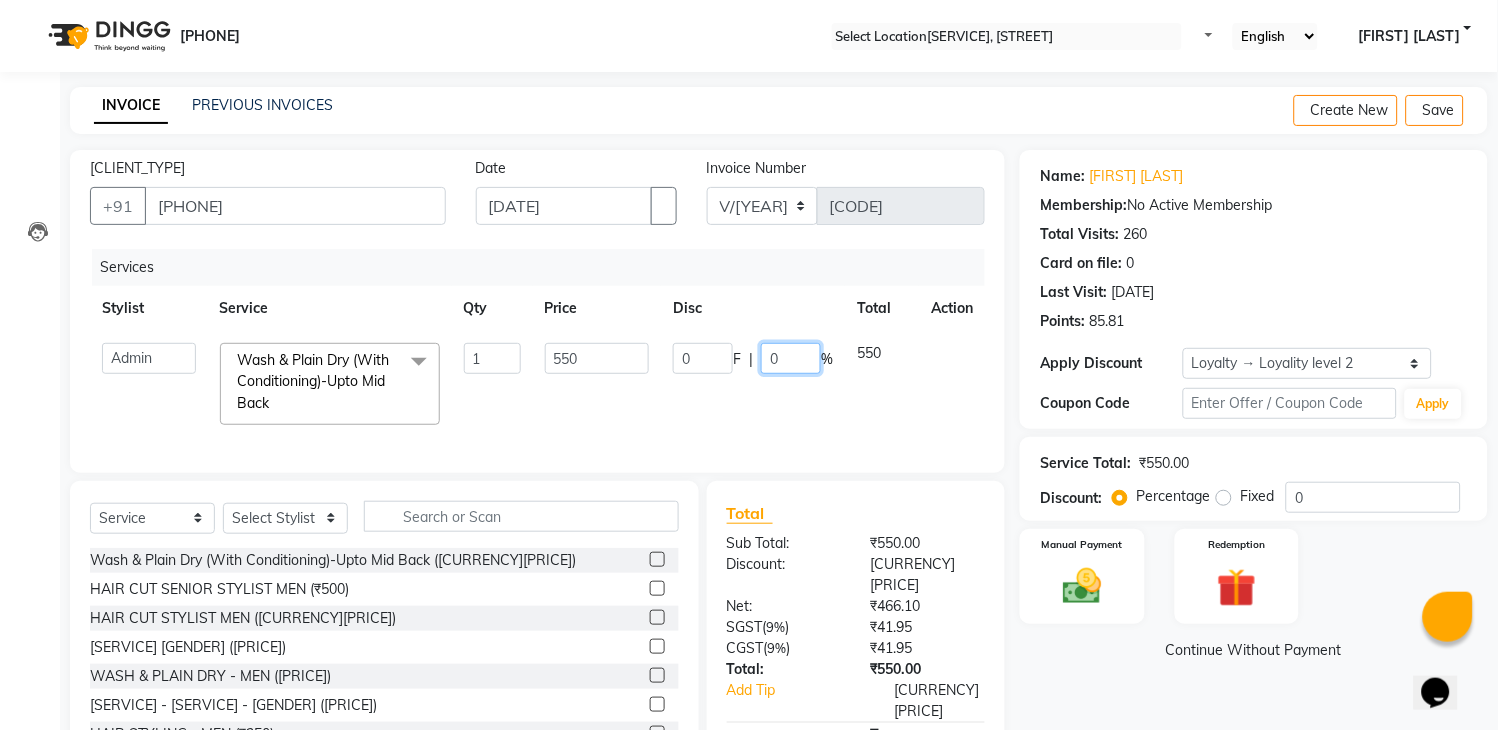 click on "0" at bounding box center (791, 358) 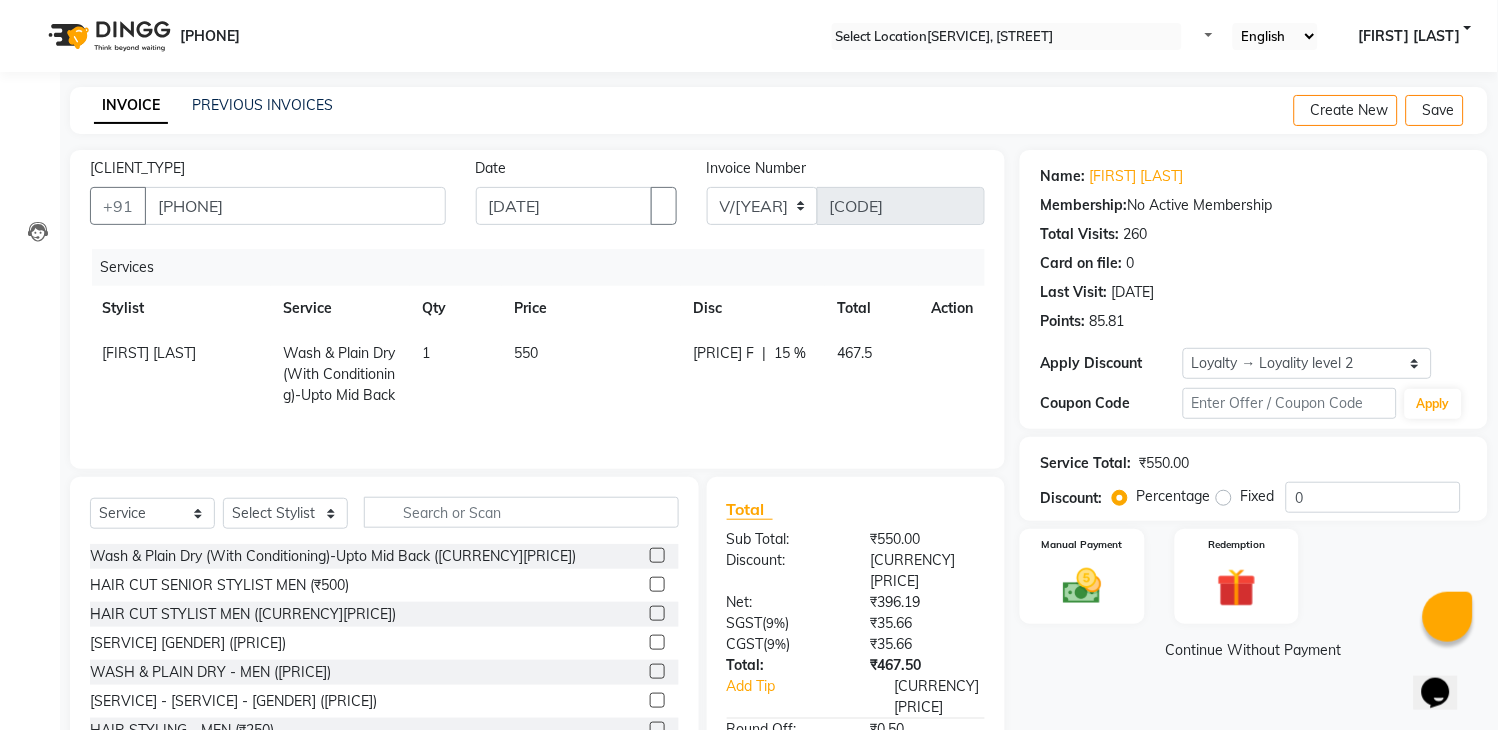 click on "INVOICE PREVIOUS INVOICES Create New   Save" at bounding box center (779, 110) 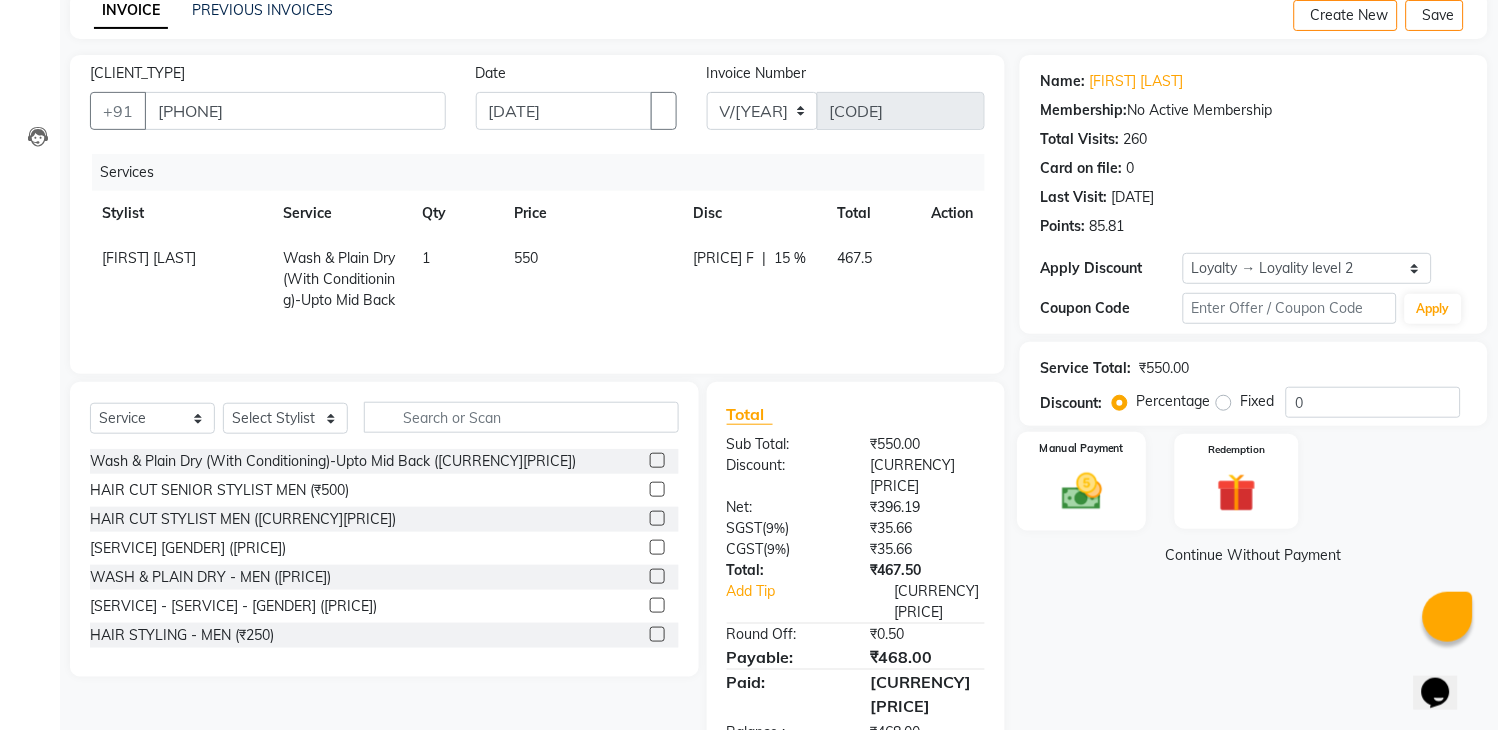 click at bounding box center (1083, 491) 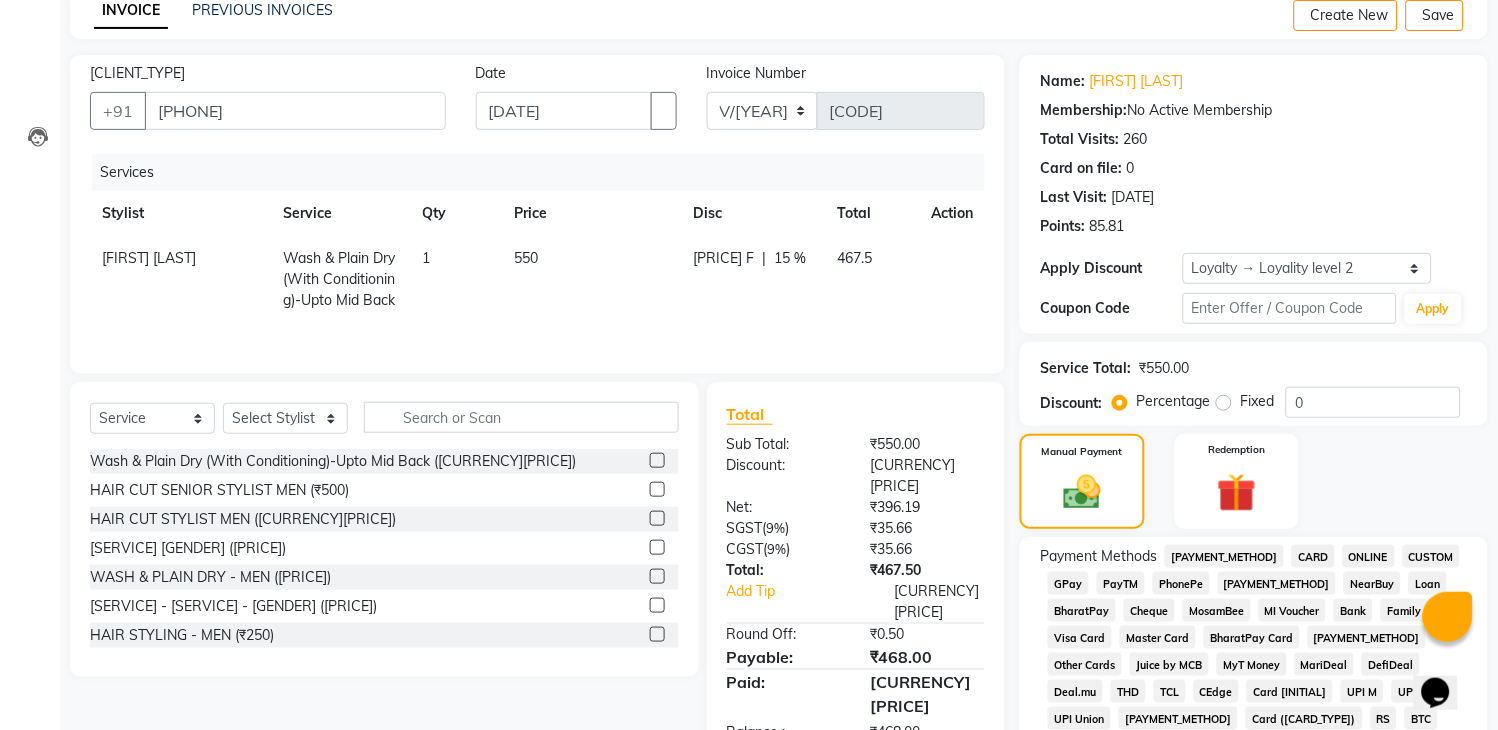 click on "CARD" at bounding box center (1224, 556) 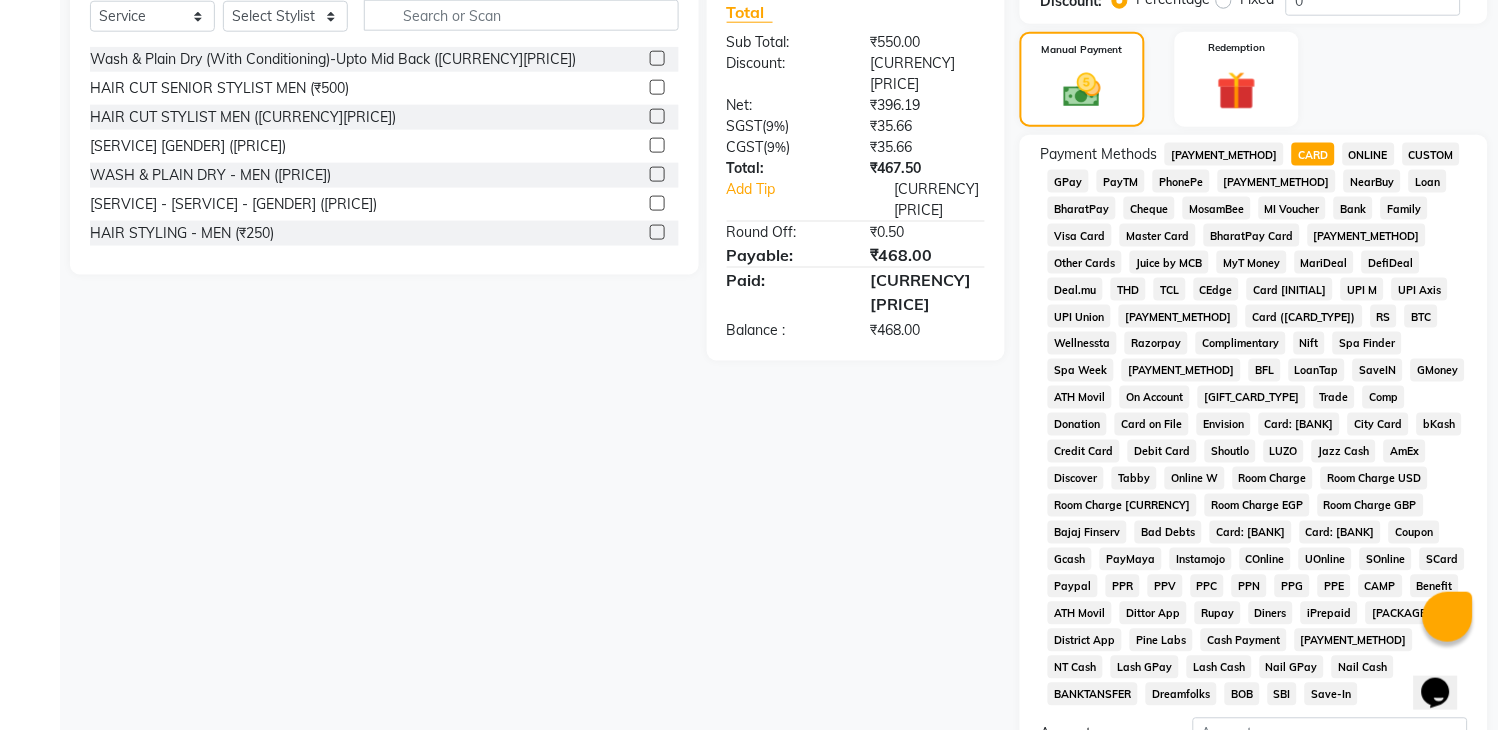 scroll, scrollTop: 608, scrollLeft: 0, axis: vertical 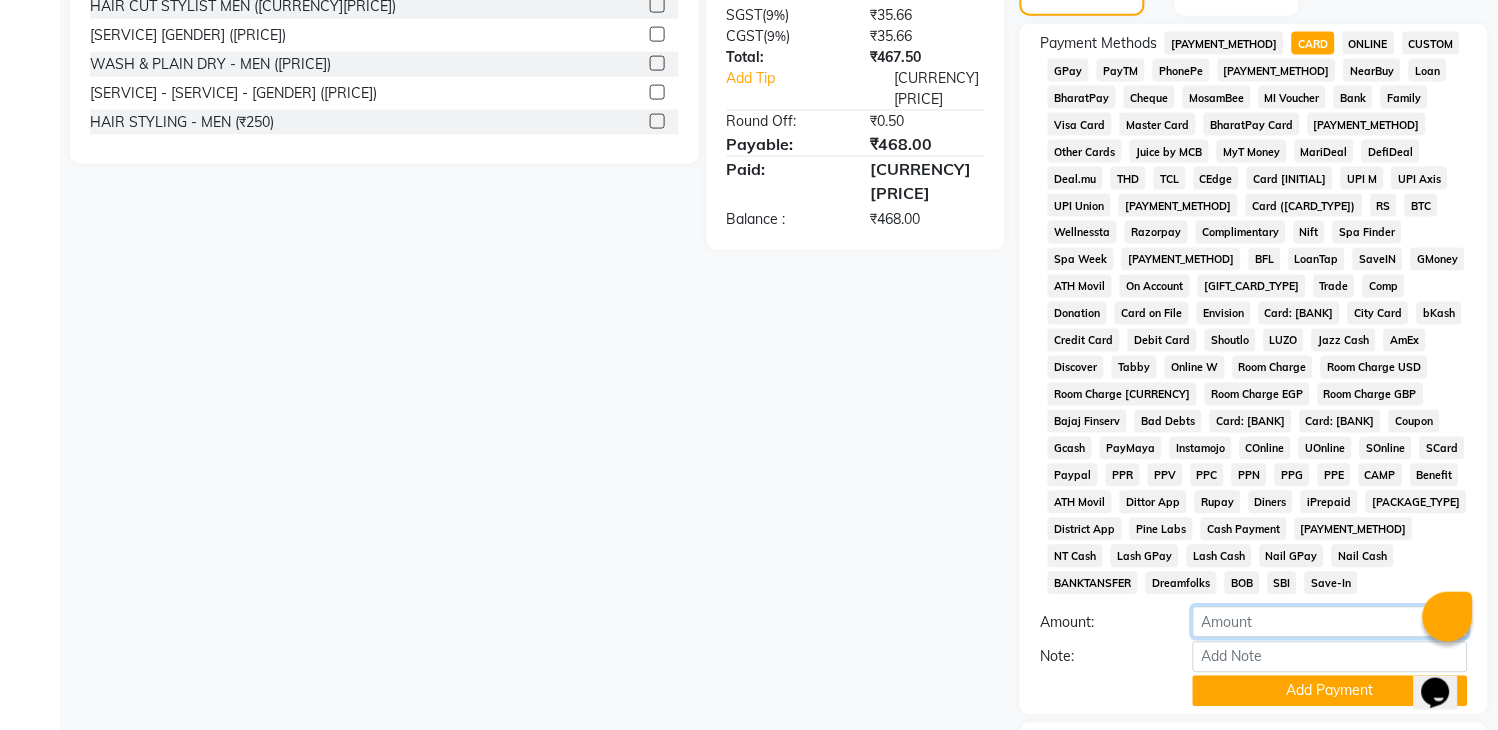 click on "[NUMBER]" at bounding box center [1330, 622] 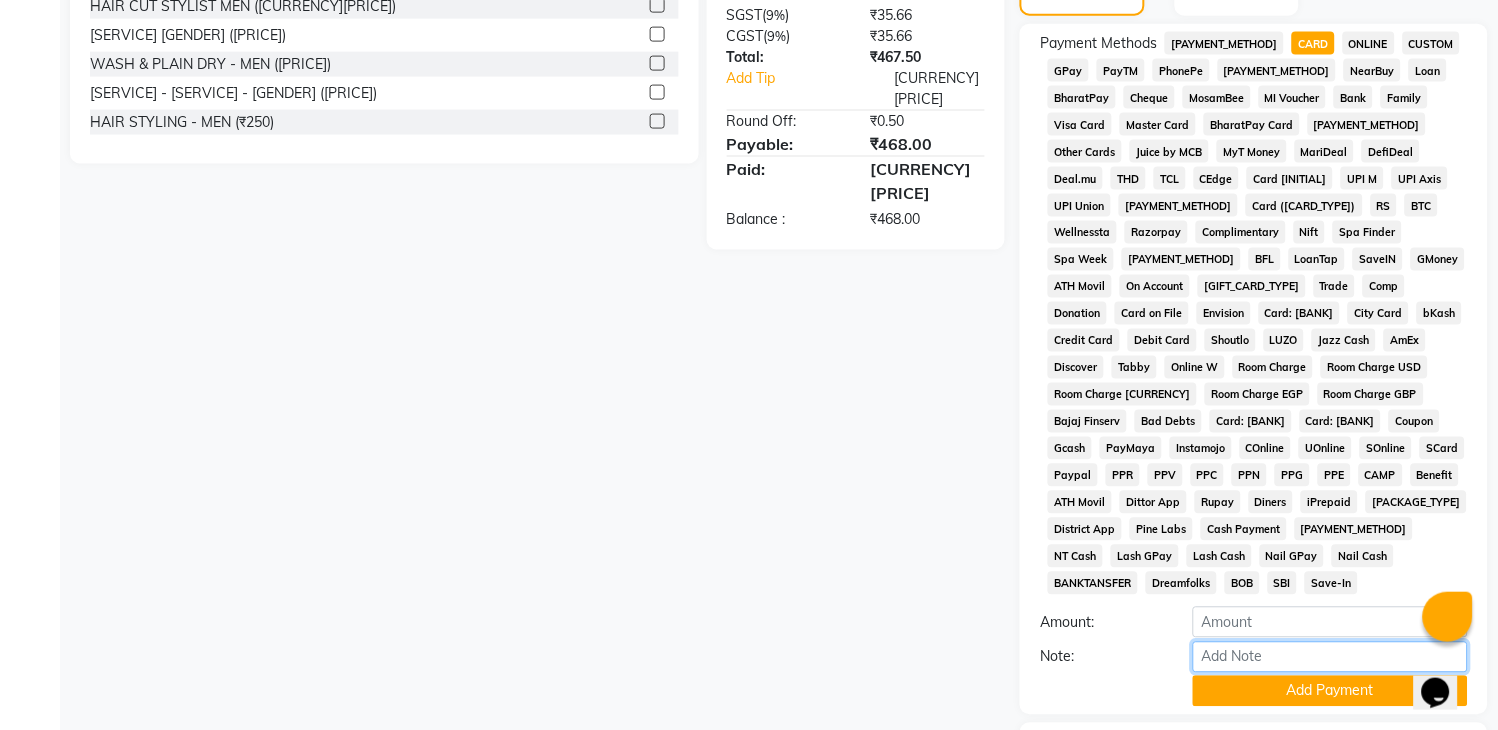 click on "Note:" at bounding box center [1330, 657] 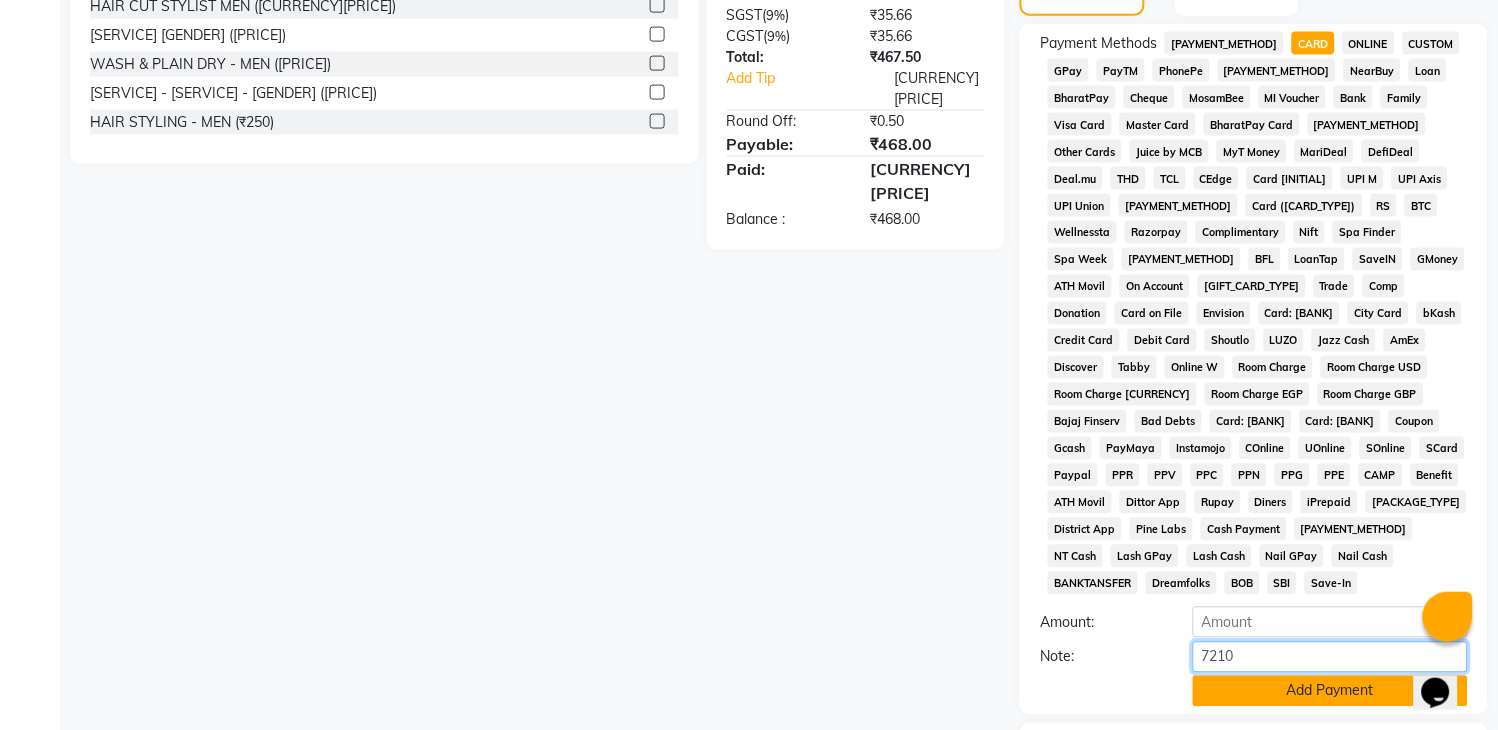 type on "7210" 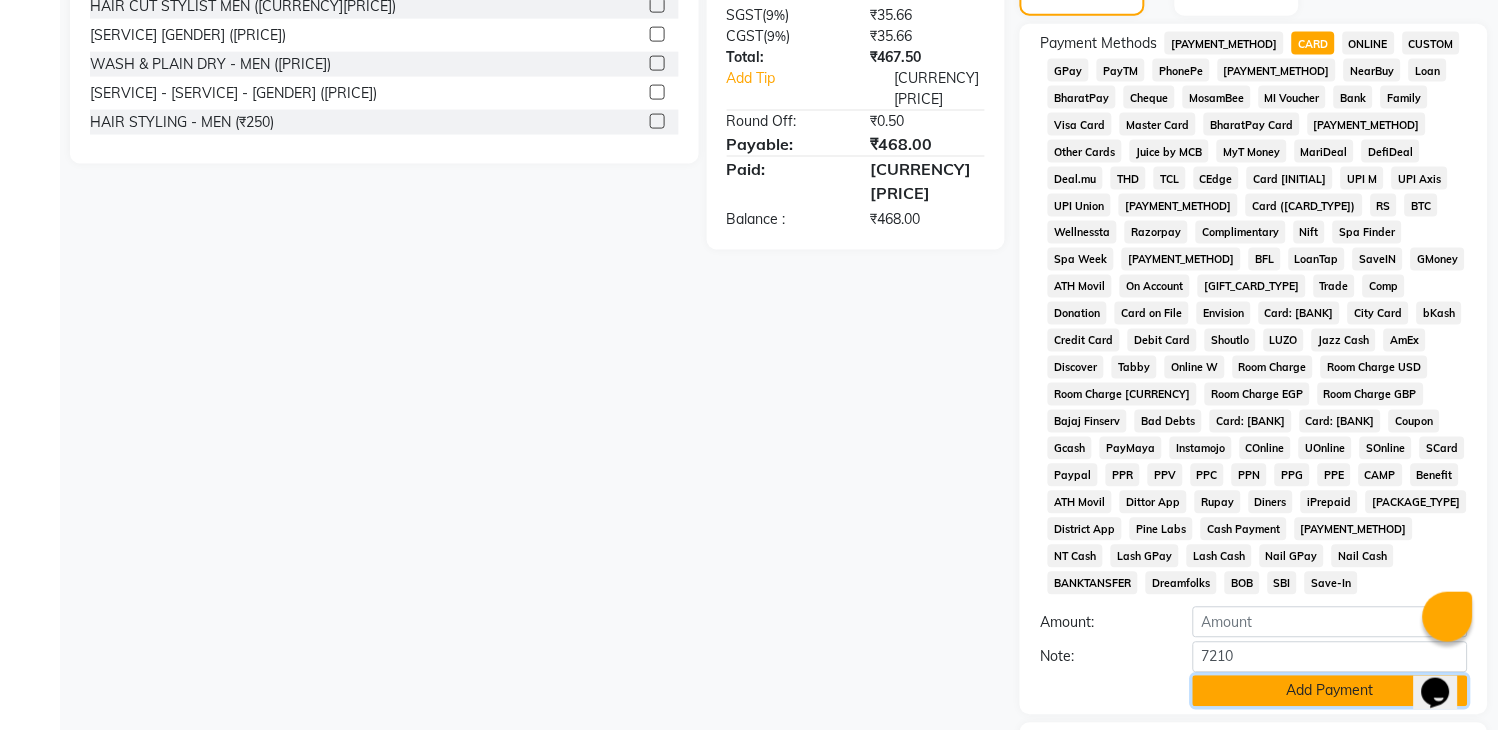 click on "Add Payment" at bounding box center [1330, 691] 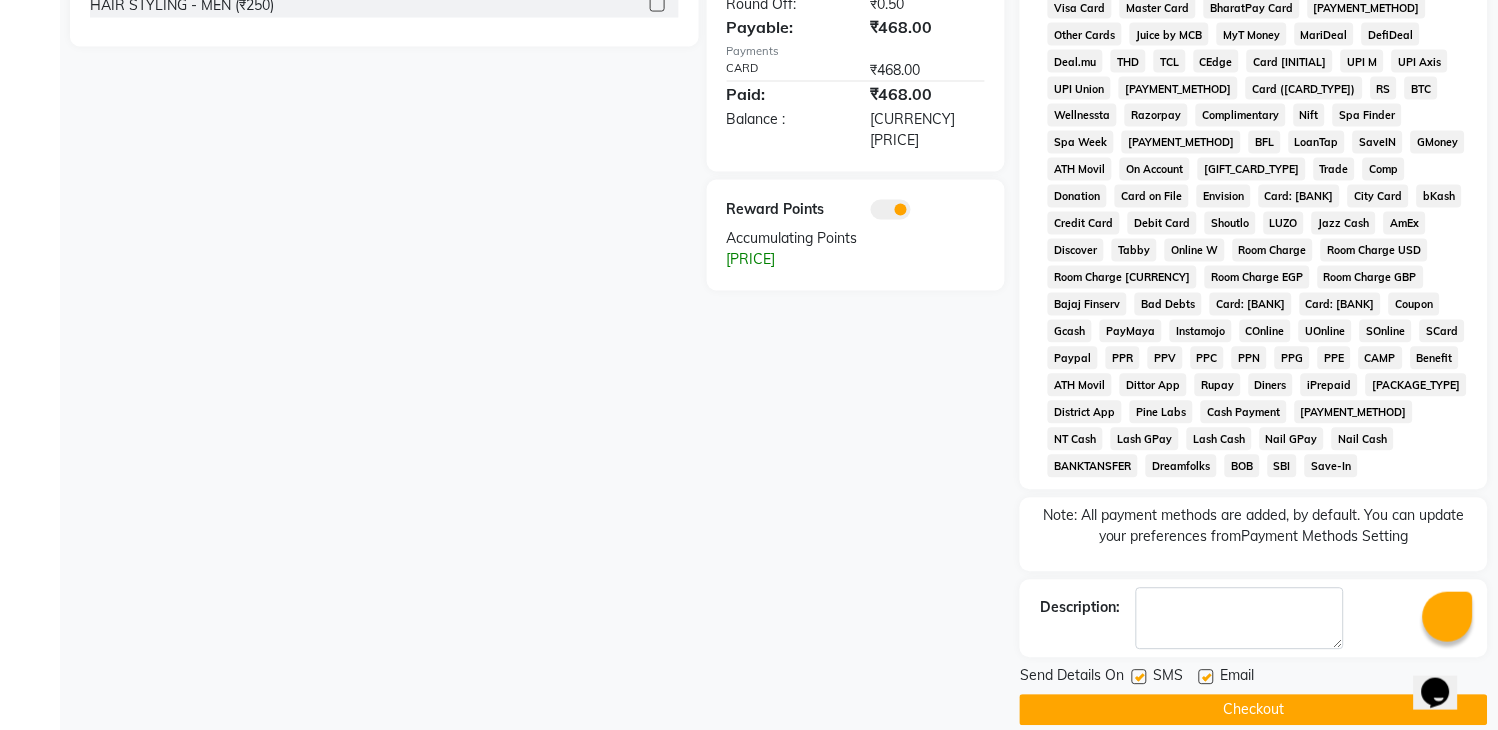 scroll, scrollTop: 726, scrollLeft: 0, axis: vertical 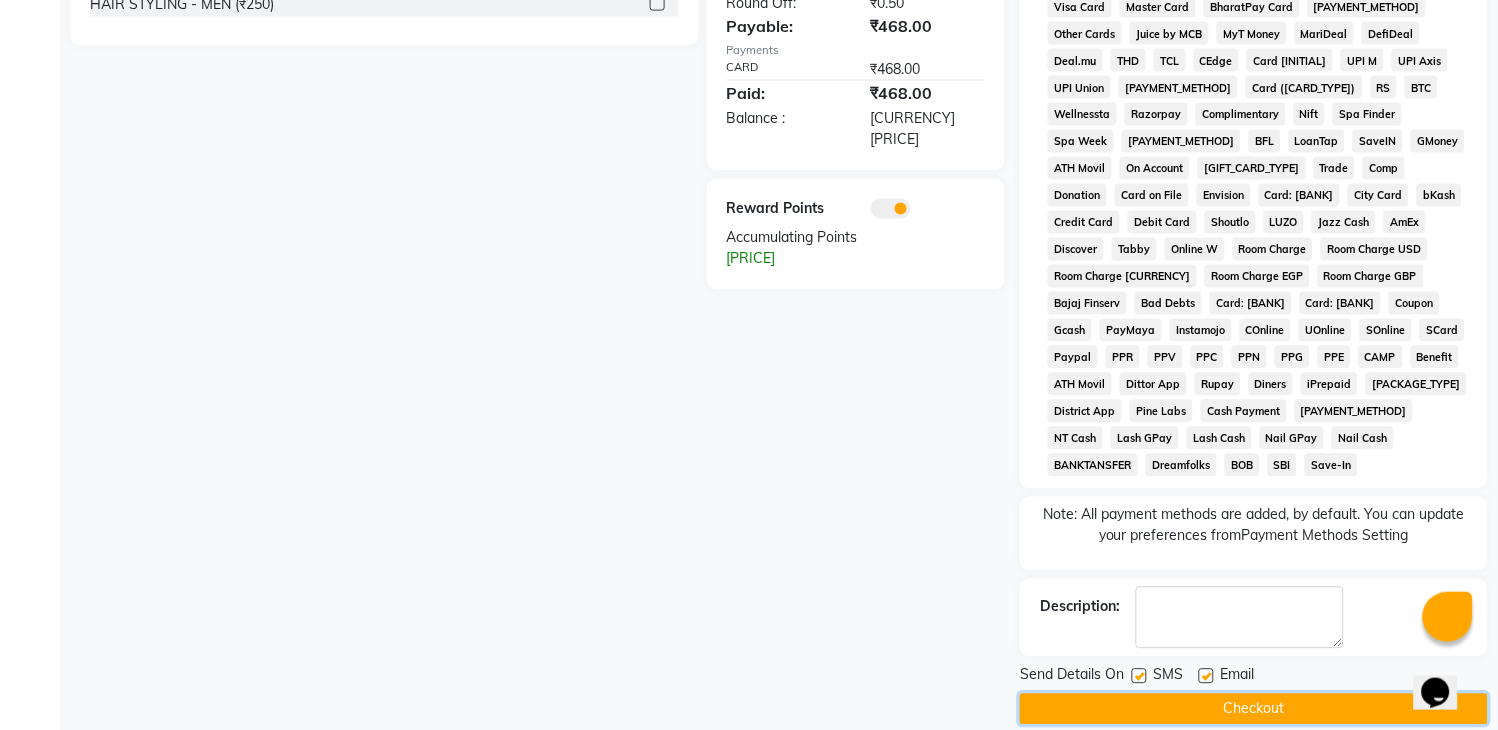 click on "Checkout" at bounding box center [1254, 709] 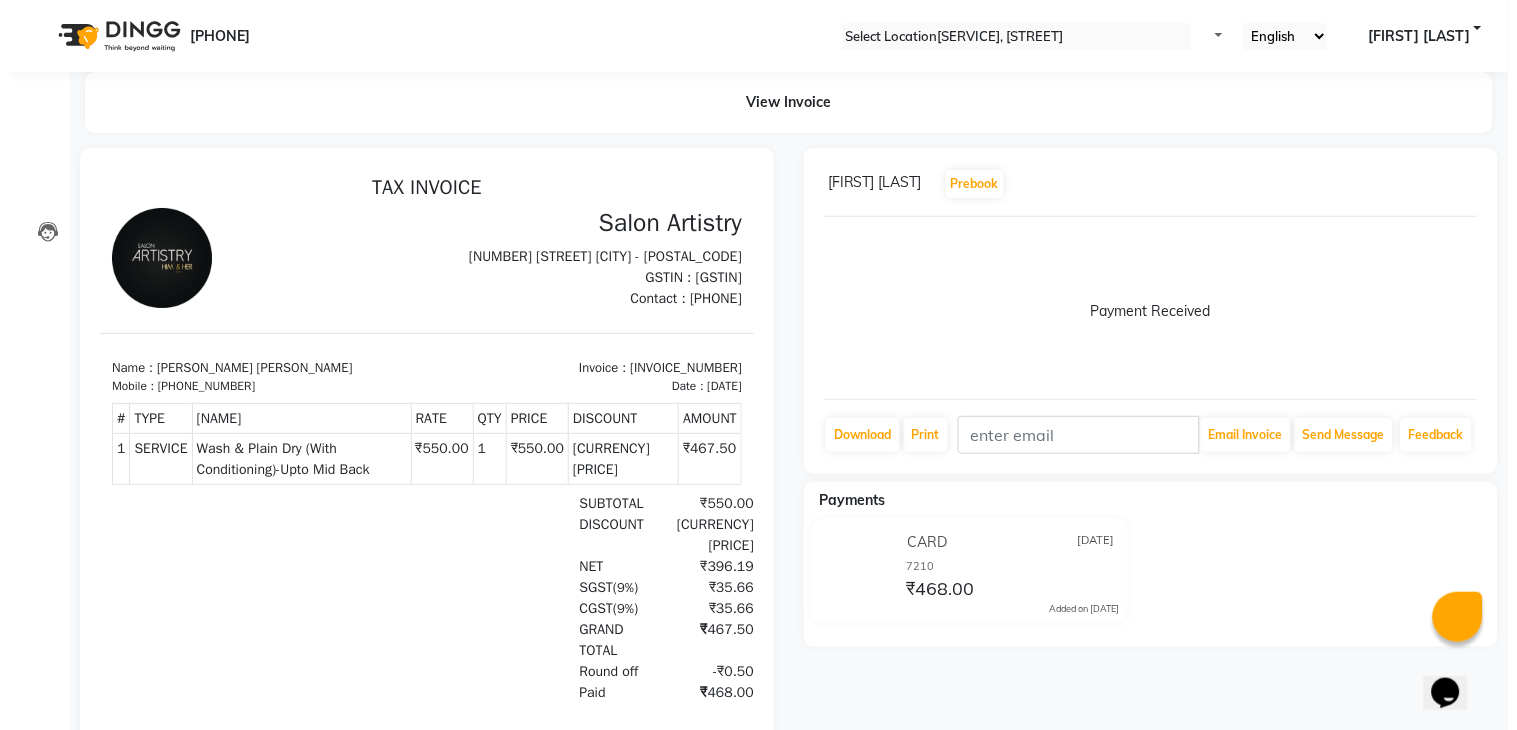 scroll, scrollTop: 0, scrollLeft: 0, axis: both 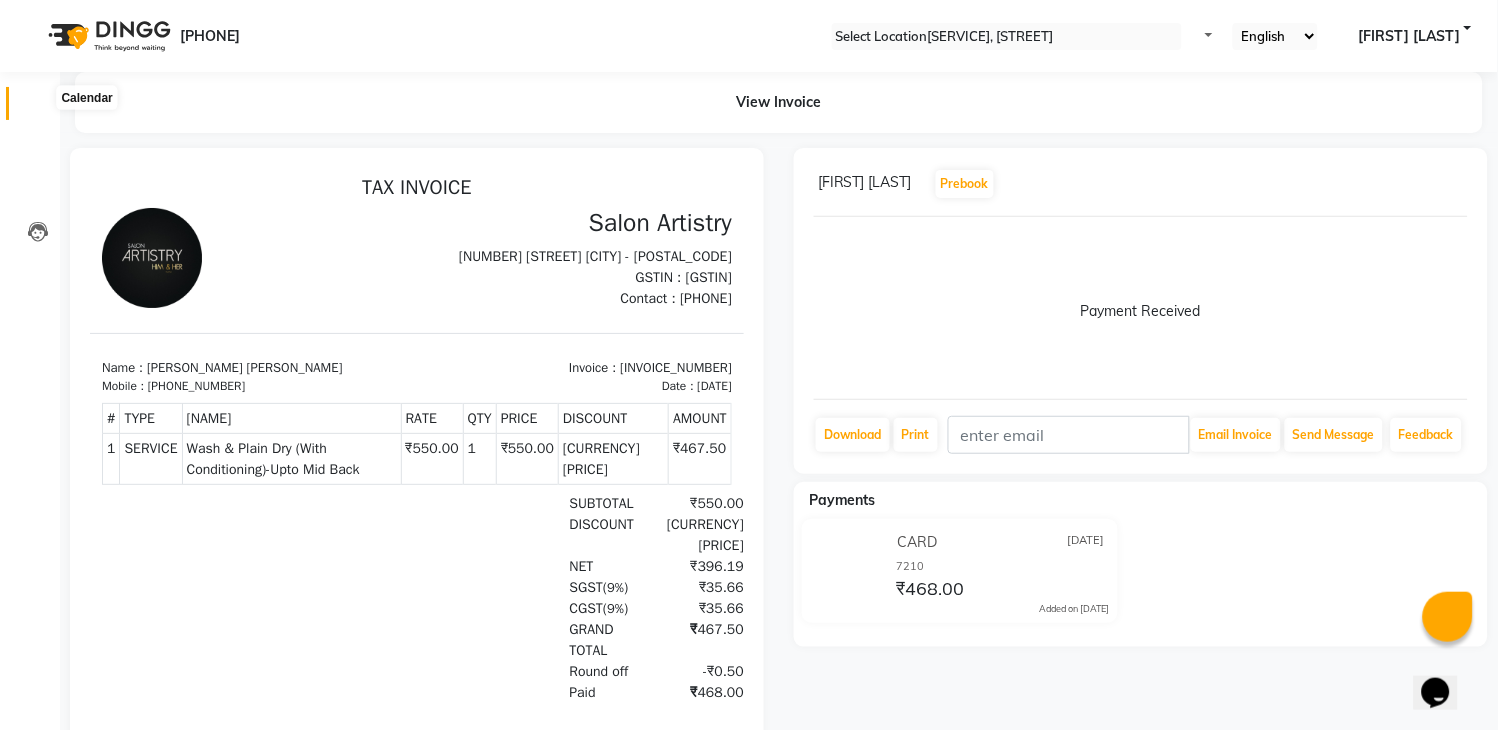 click at bounding box center [38, 108] 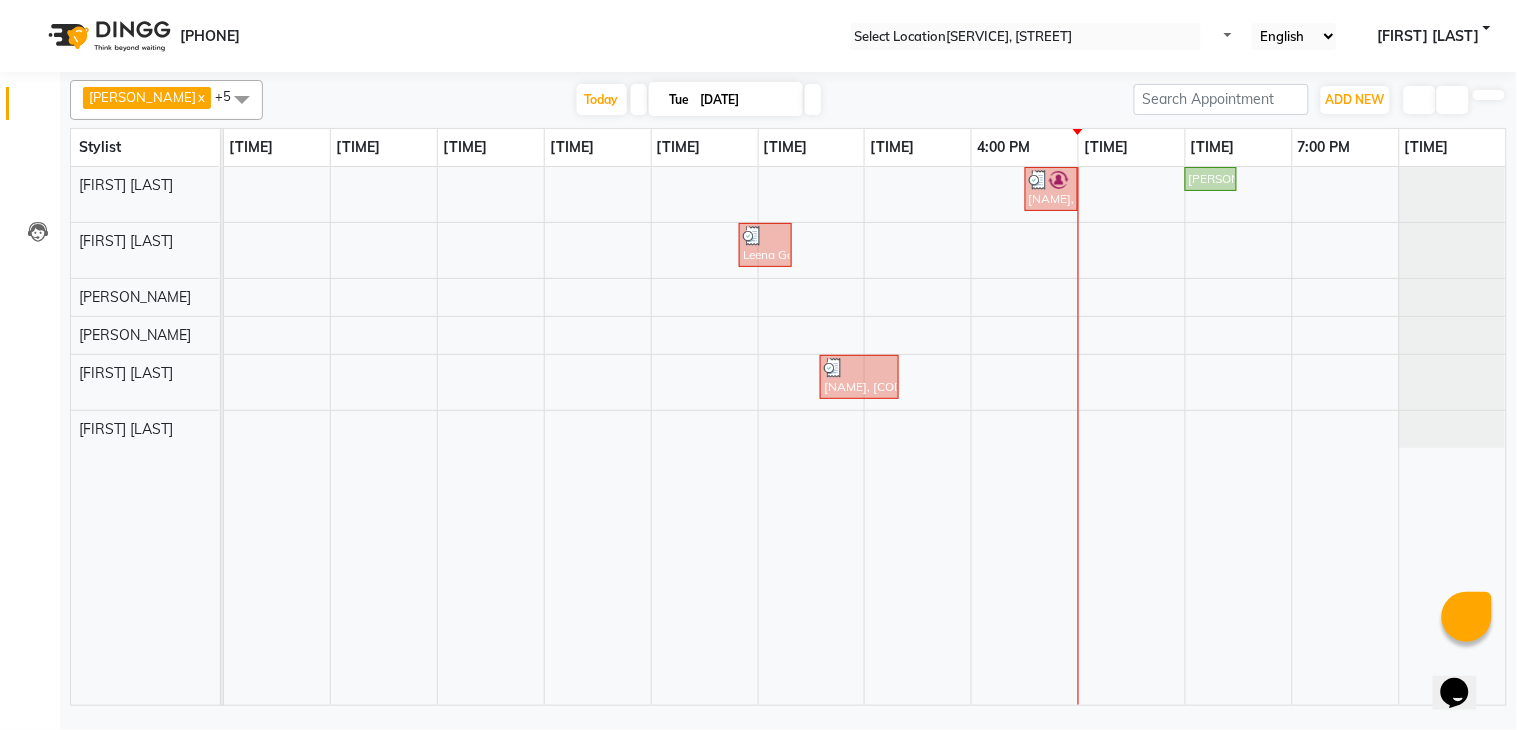 click on "[FIRST] [LAST], [CODE], [TIME]-[TIME], [SERVICE] [FIRST] [LAST], [CODE], [TIME]-[TIME], [SERVICE] [FIRST] [LAST], [CODE], [TIME]-[TIME], [SERVICE] [FIRST] [LAST], [CODE], [TIME]-[TIME], [SERVICE]" at bounding box center [865, 436] 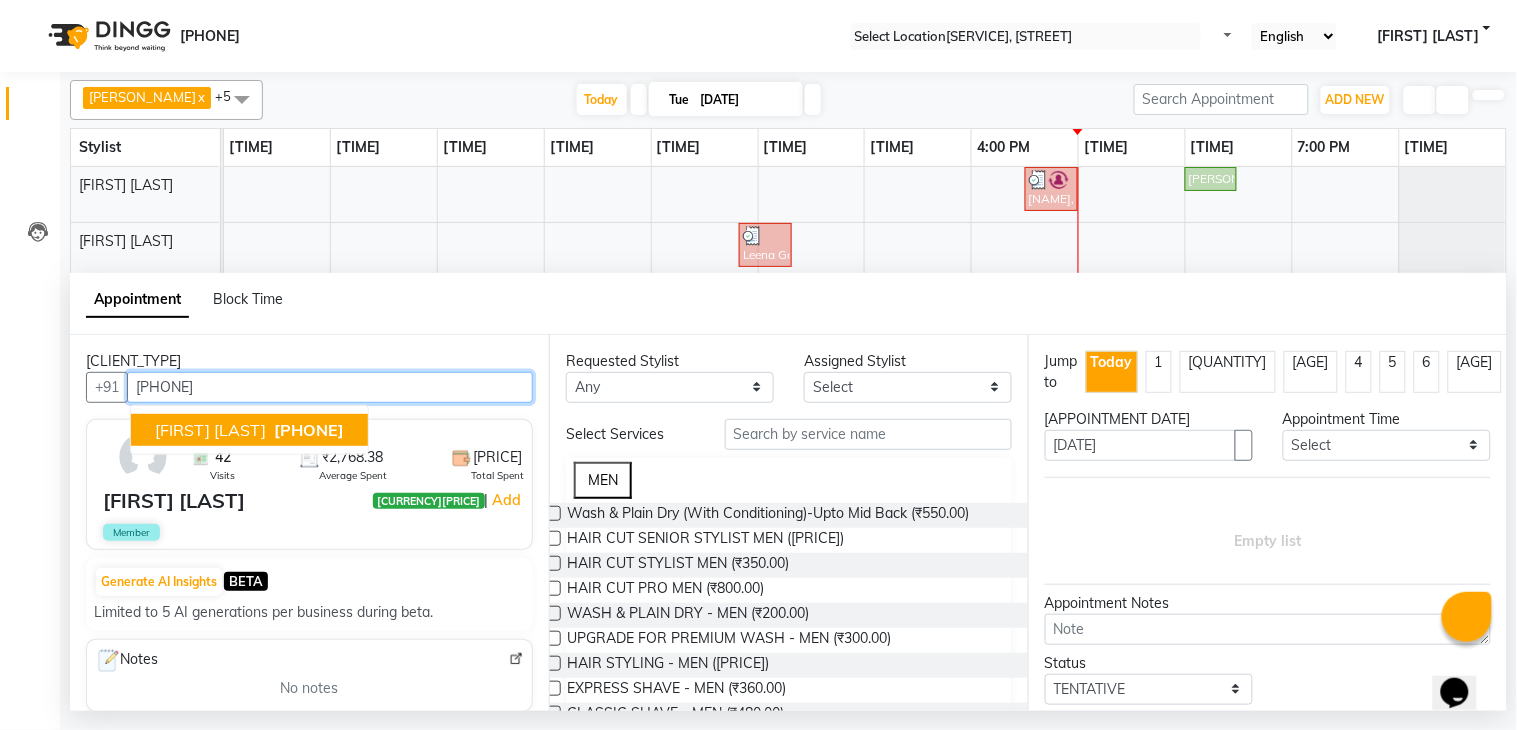 click on "[FIRST] [LAST]" at bounding box center (210, 430) 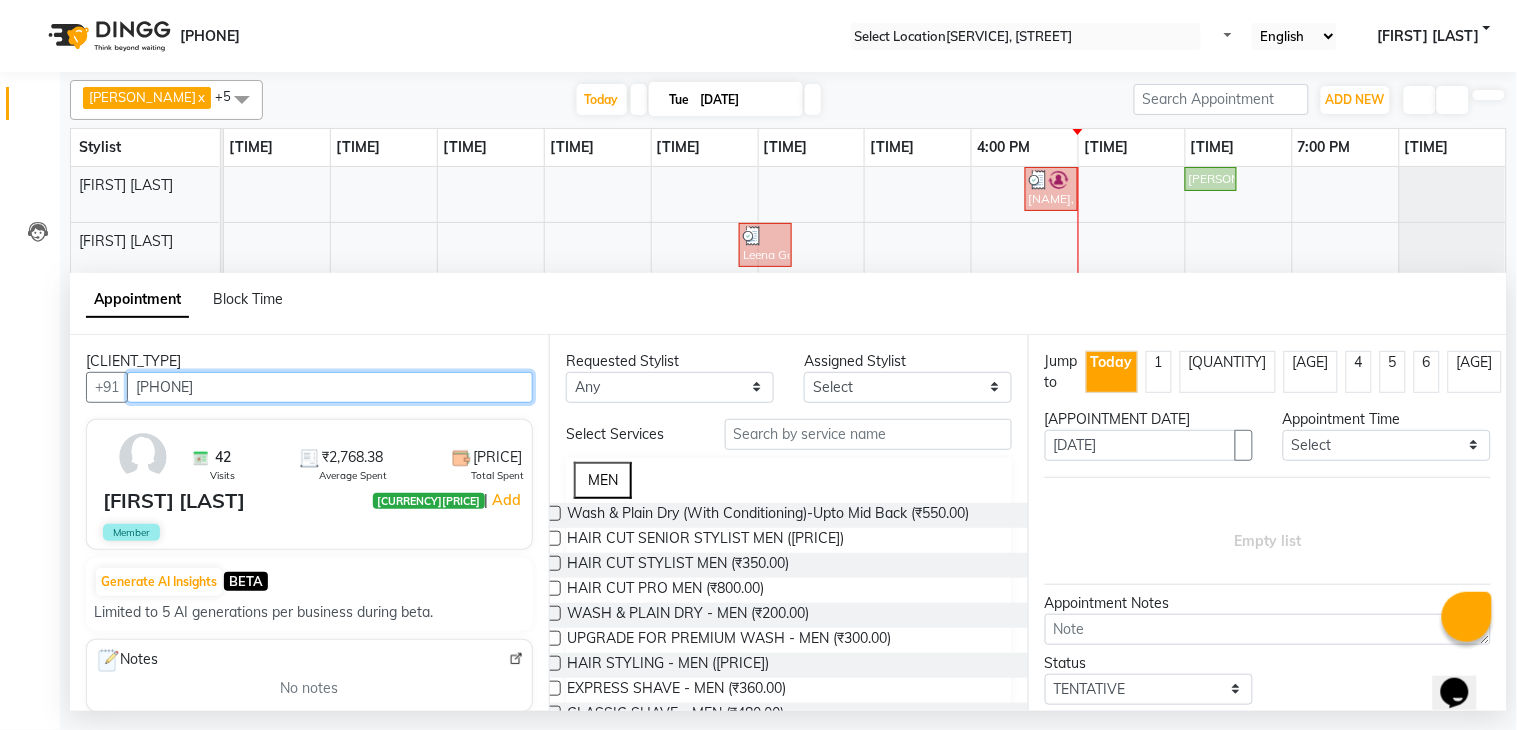 type on "[PHONE]" 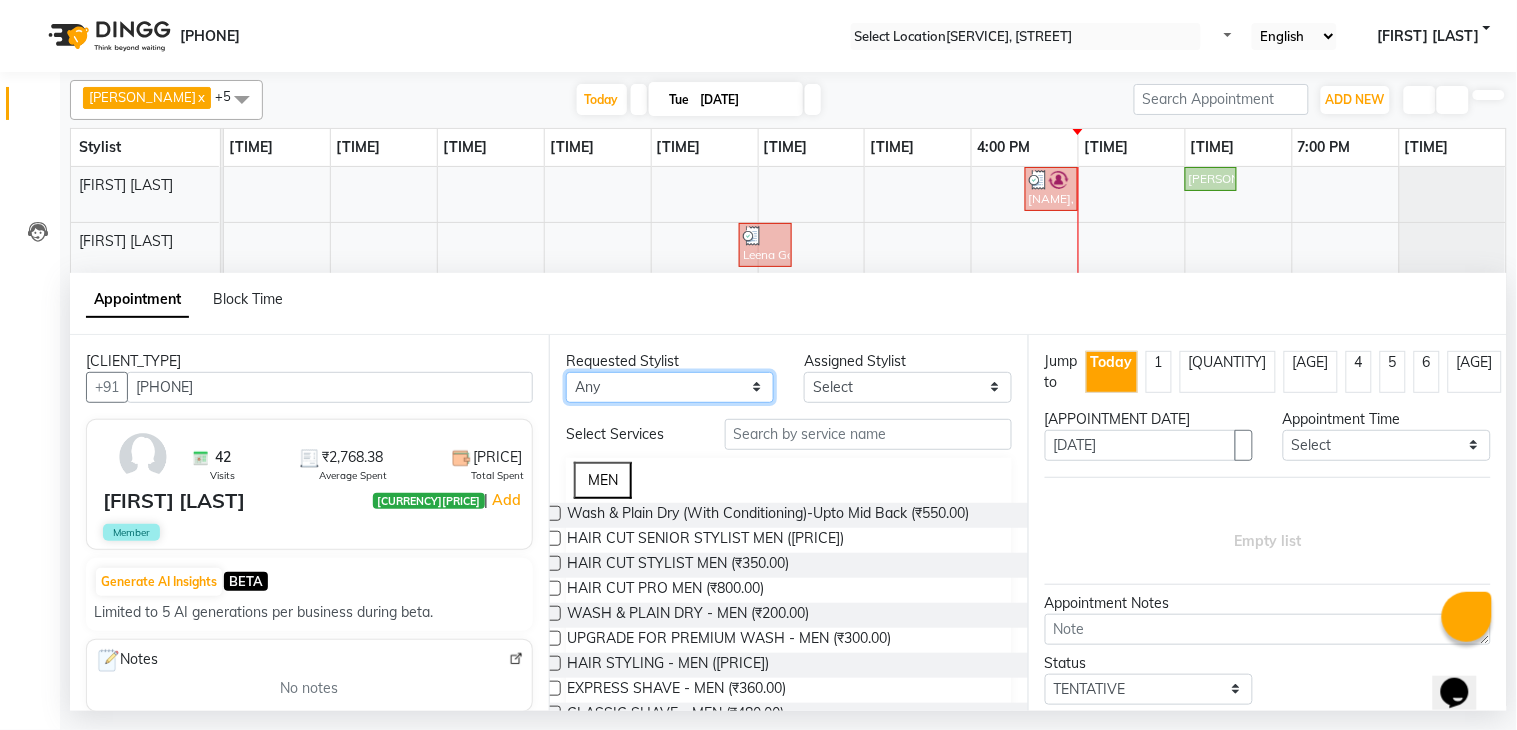 click on "[FIRST] [LAST] [FIRST] [LAST] [FIRST] [LAST] [FIRST] [LAST] [FIRST] [LAST] [FIRST] [LAST] [FIRST] [LAST] [FIRST] [LAST] [FIRST] [LAST] [FIRST] [LAST]" at bounding box center (670, 387) 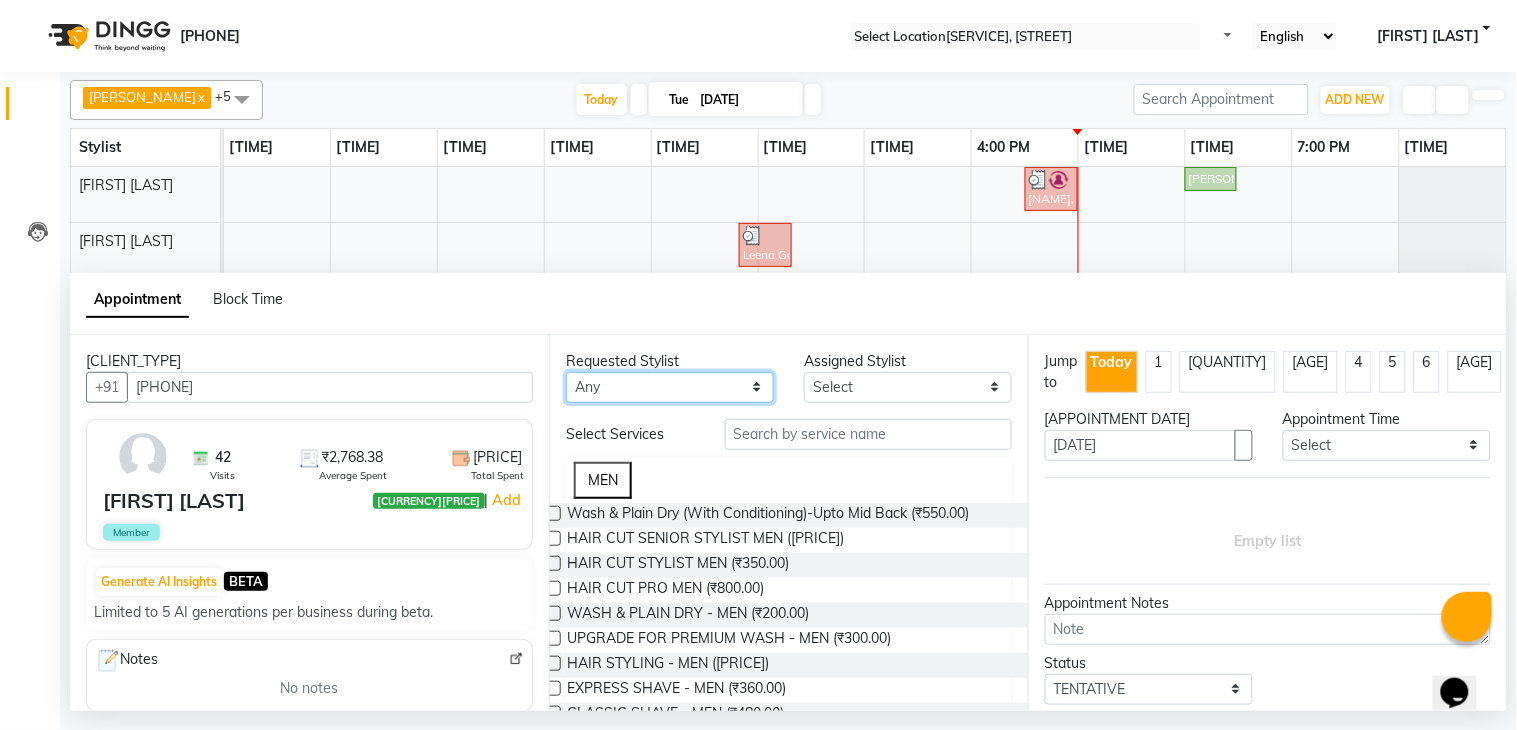 select on "[PHONE_NUMBER]" 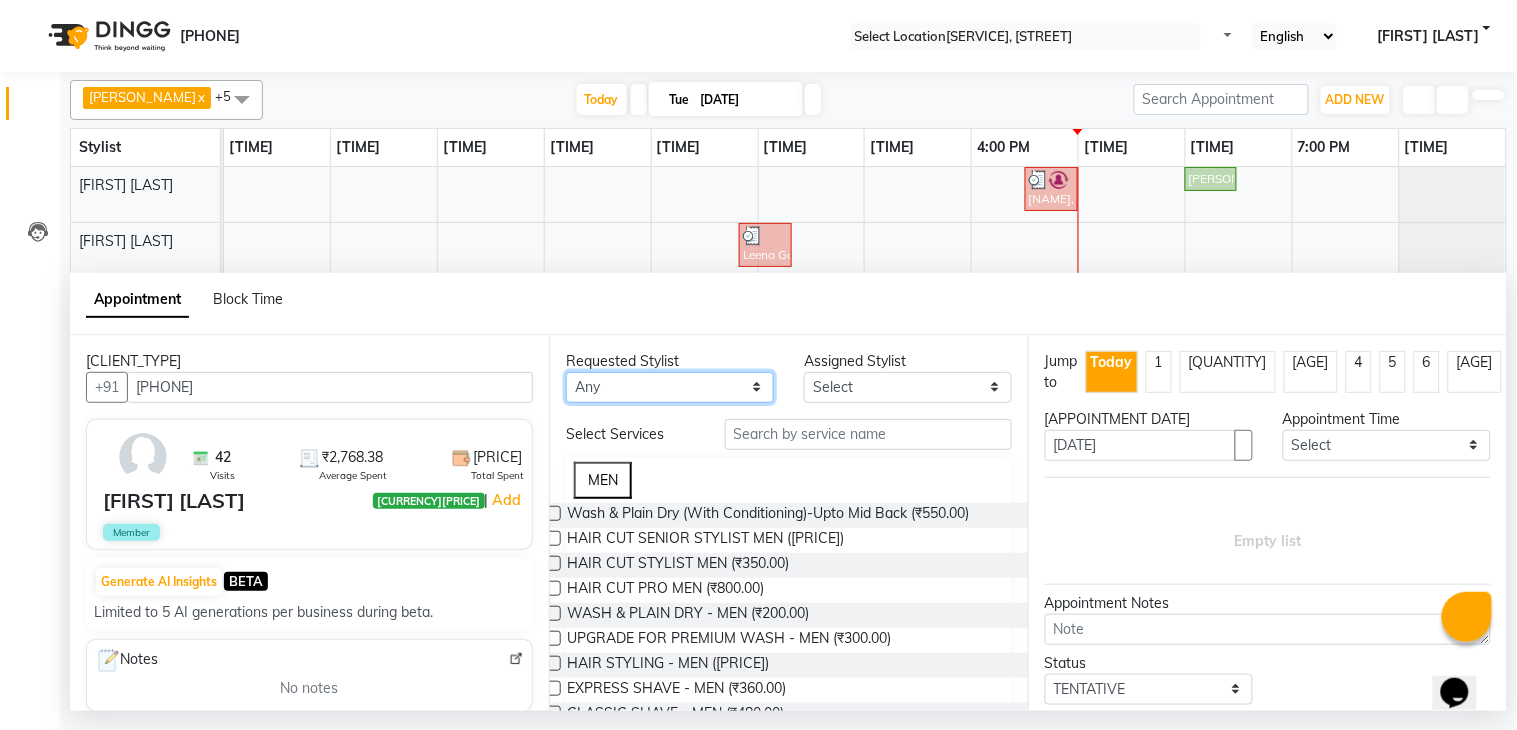 click on "[FIRST] [LAST] [FIRST] [LAST] [FIRST] [LAST] [FIRST] [LAST] [FIRST] [LAST] [FIRST] [LAST] [FIRST] [LAST] [FIRST] [LAST] [FIRST] [LAST] [FIRST] [LAST]" at bounding box center (670, 387) 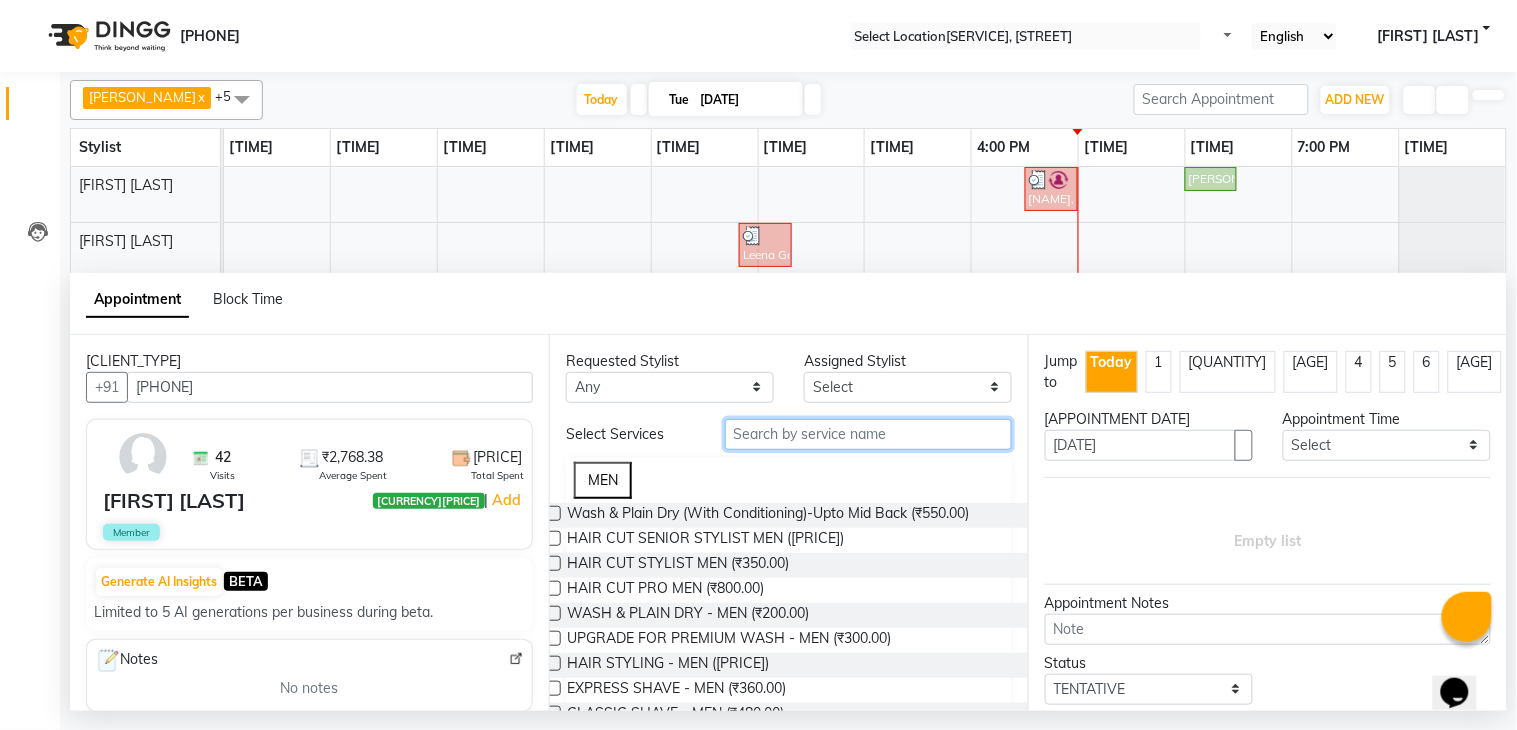 click at bounding box center (868, 434) 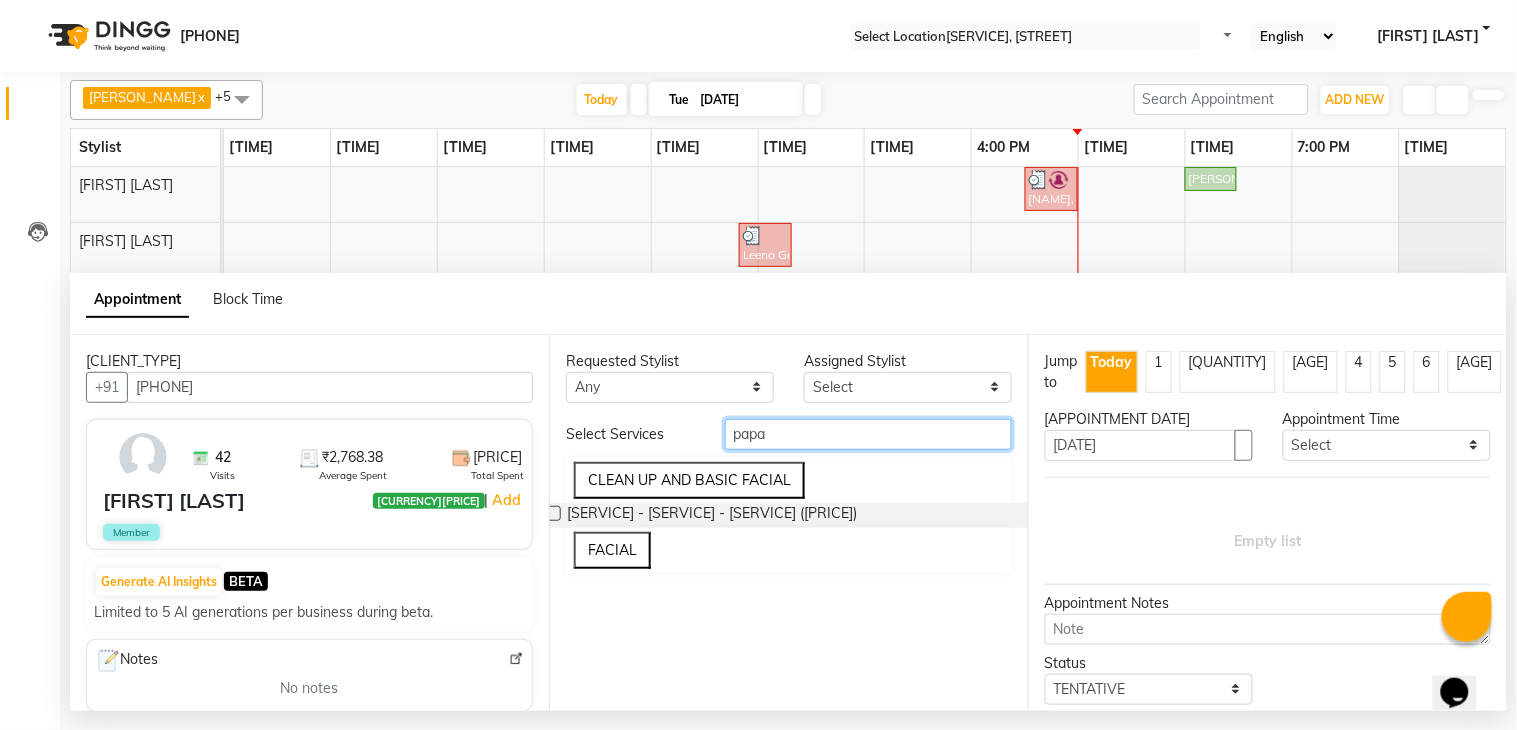 type on "papa" 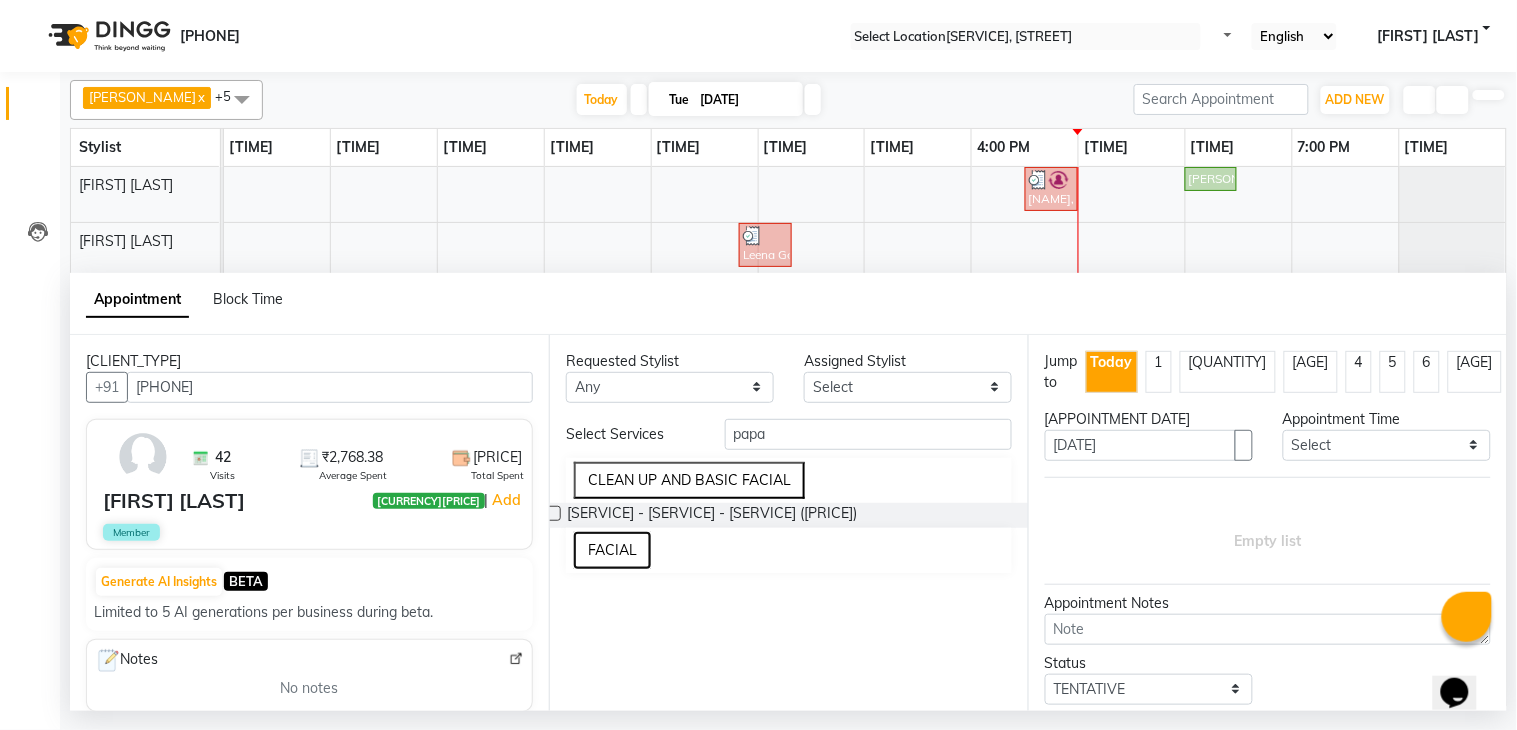 click on "FACIAL" at bounding box center [612, 550] 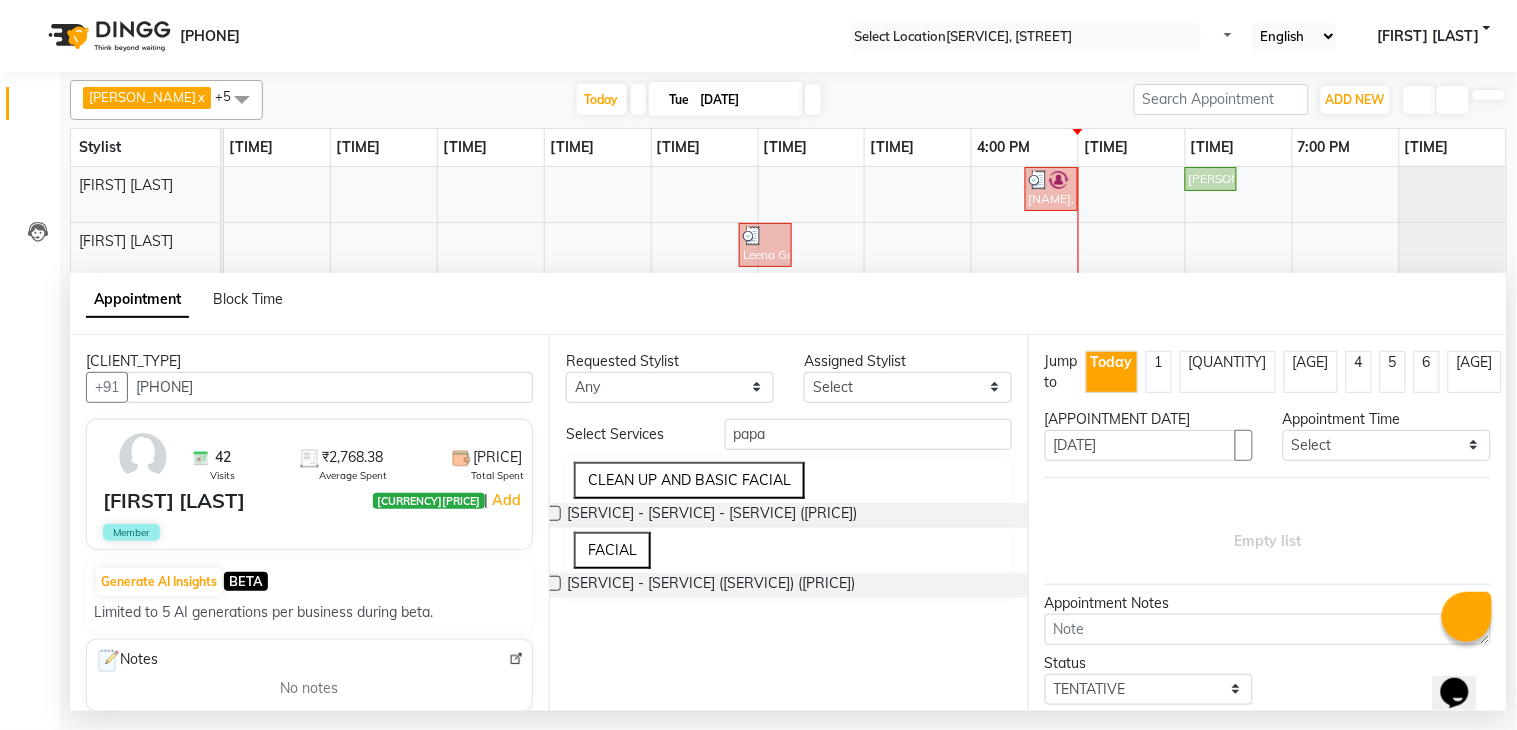 click at bounding box center (553, 583) 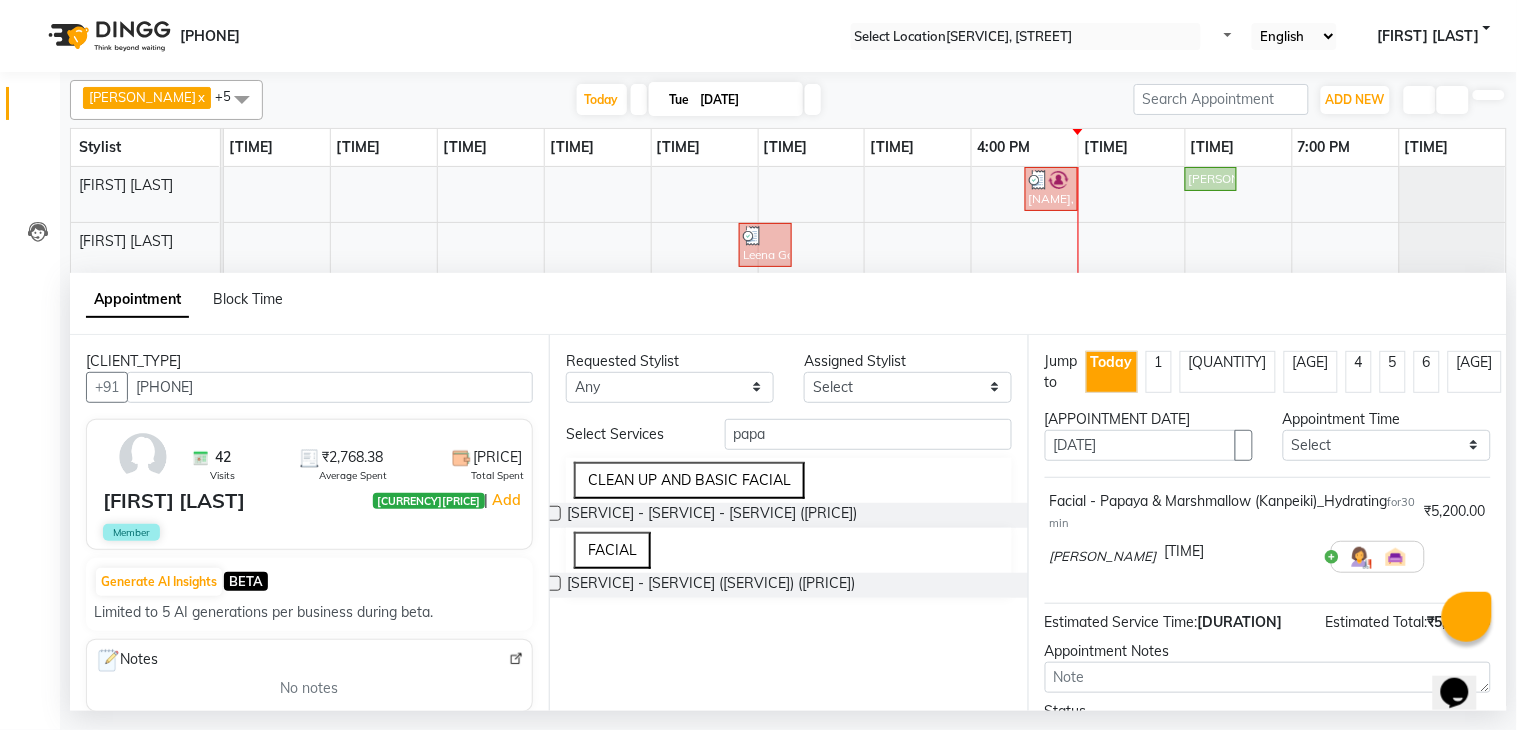 click on "30 min" at bounding box center [1233, 512] 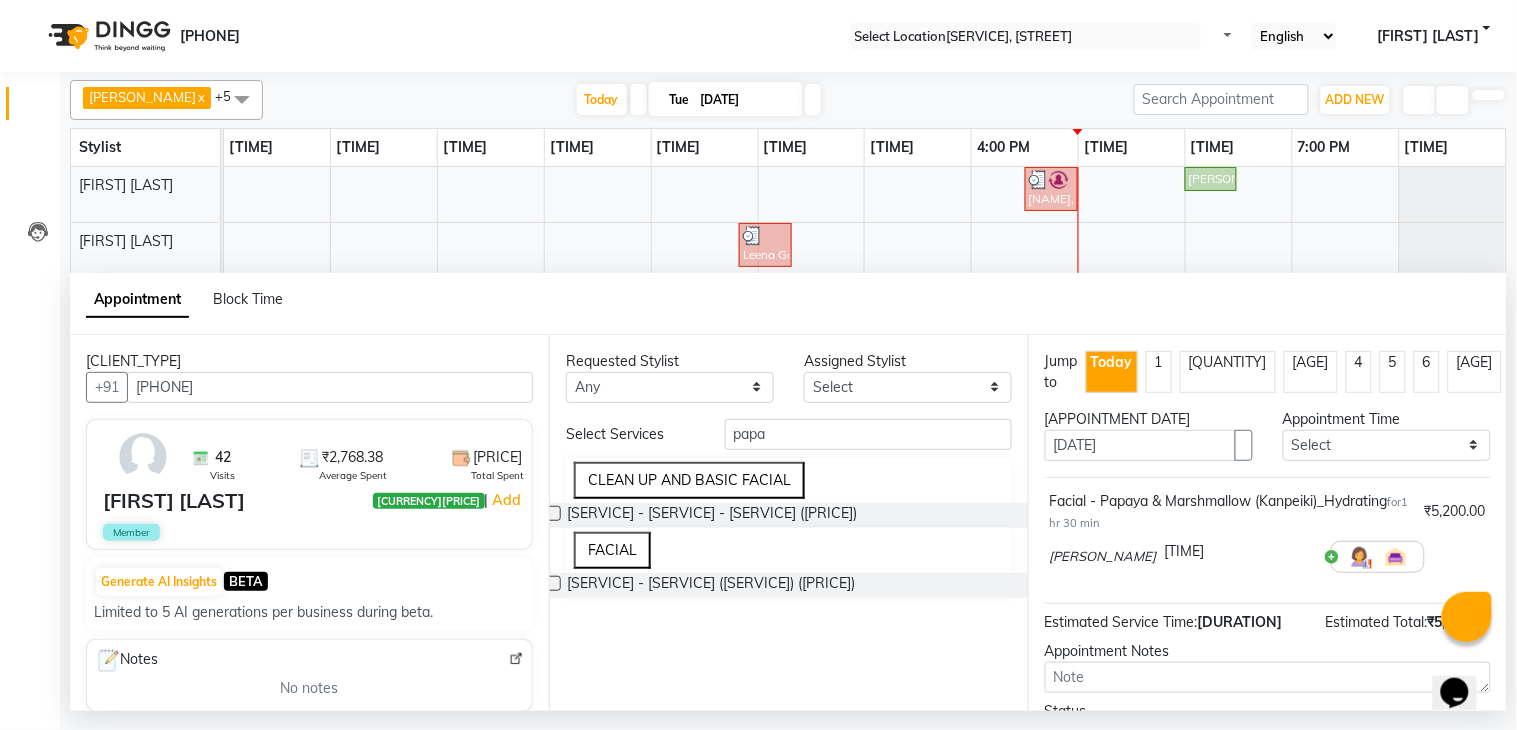 type on "1" 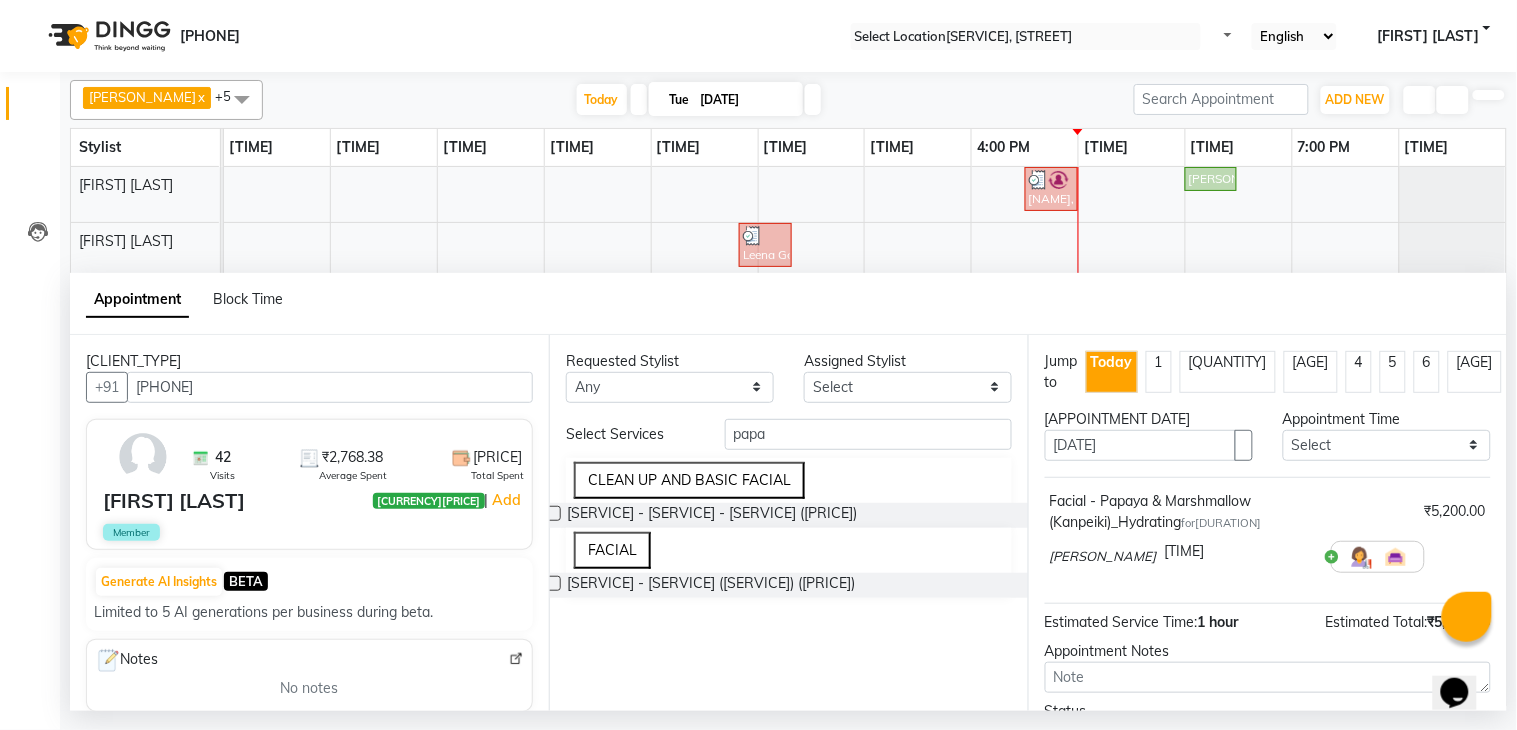 type on "00" 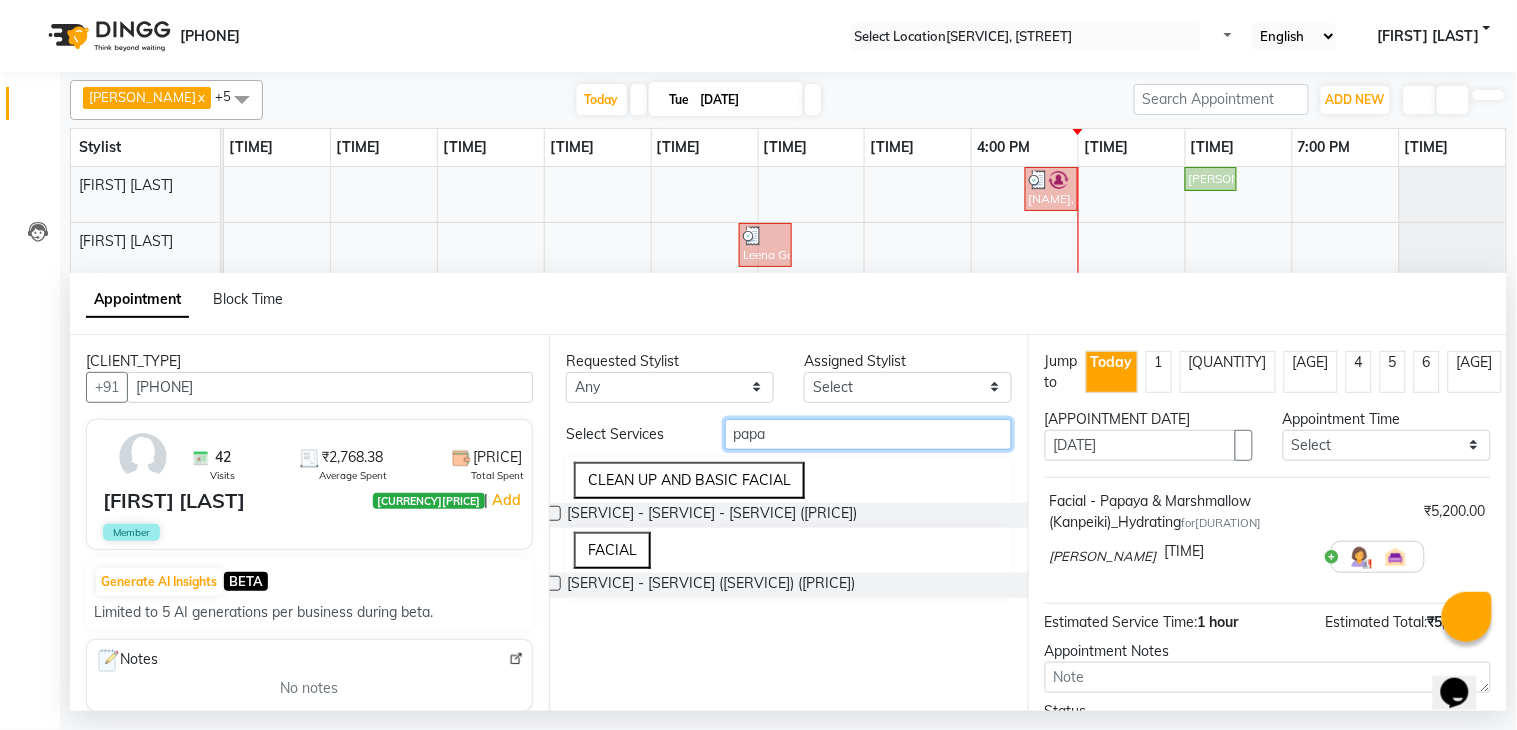 click on "papa" at bounding box center (868, 434) 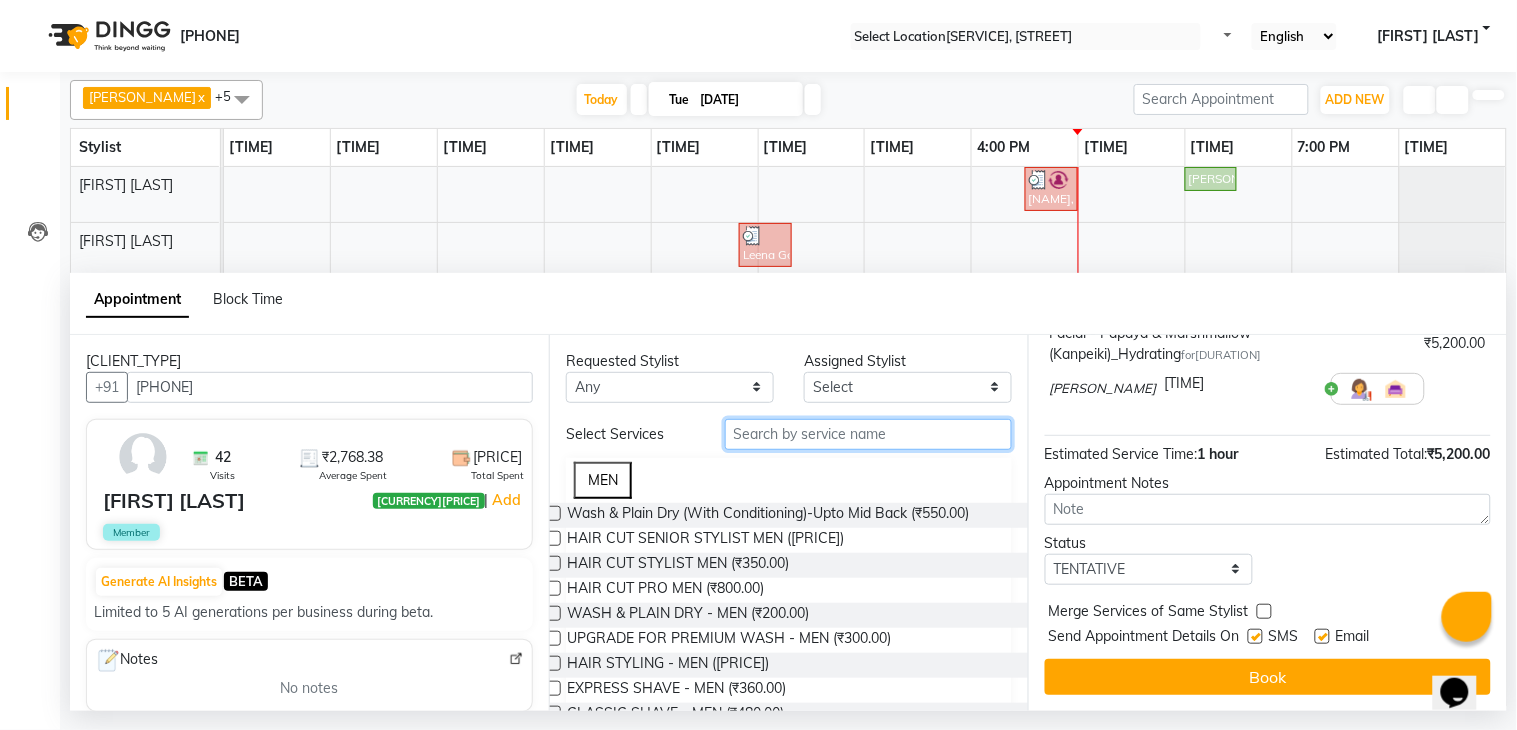 scroll, scrollTop: 171, scrollLeft: 0, axis: vertical 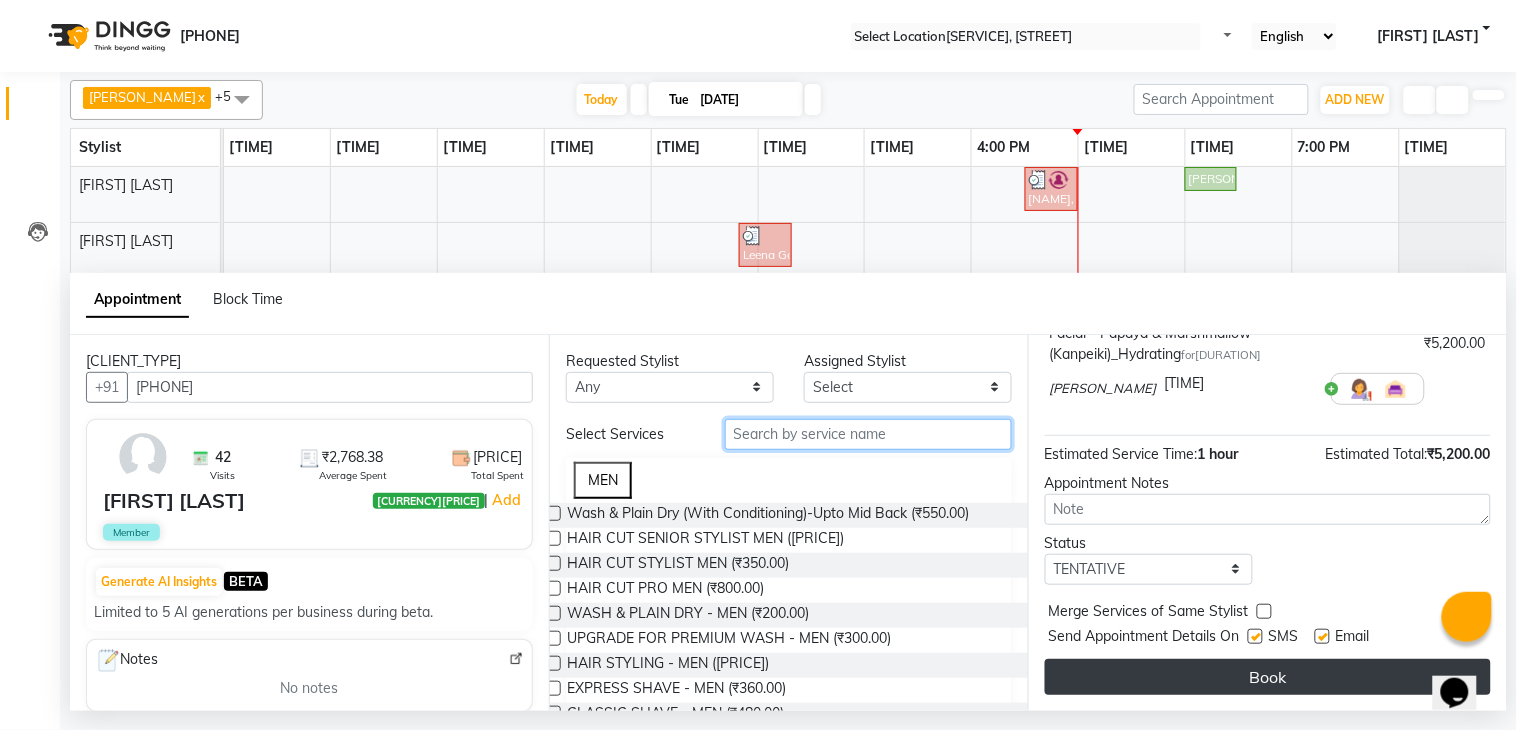type 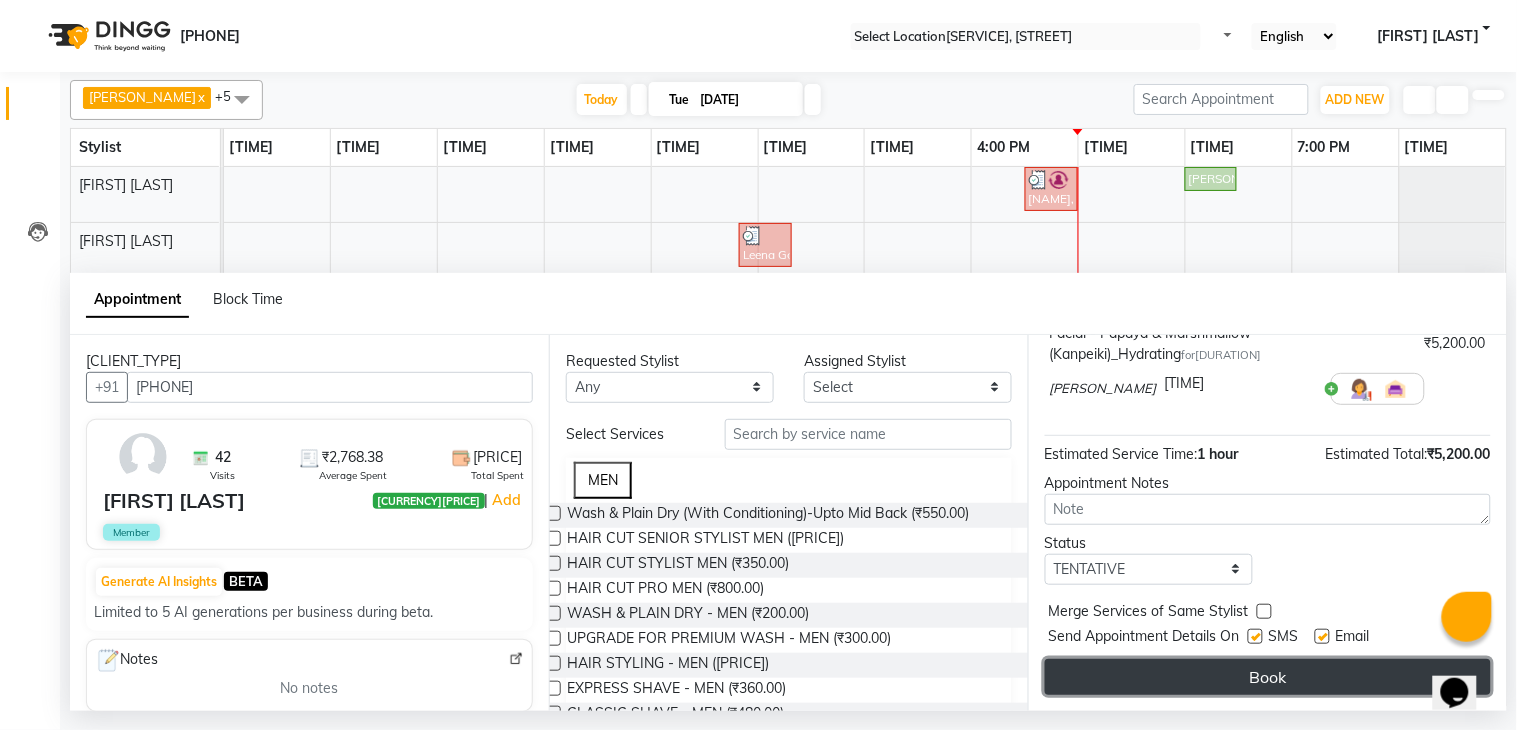 click on "Book" at bounding box center (1268, 677) 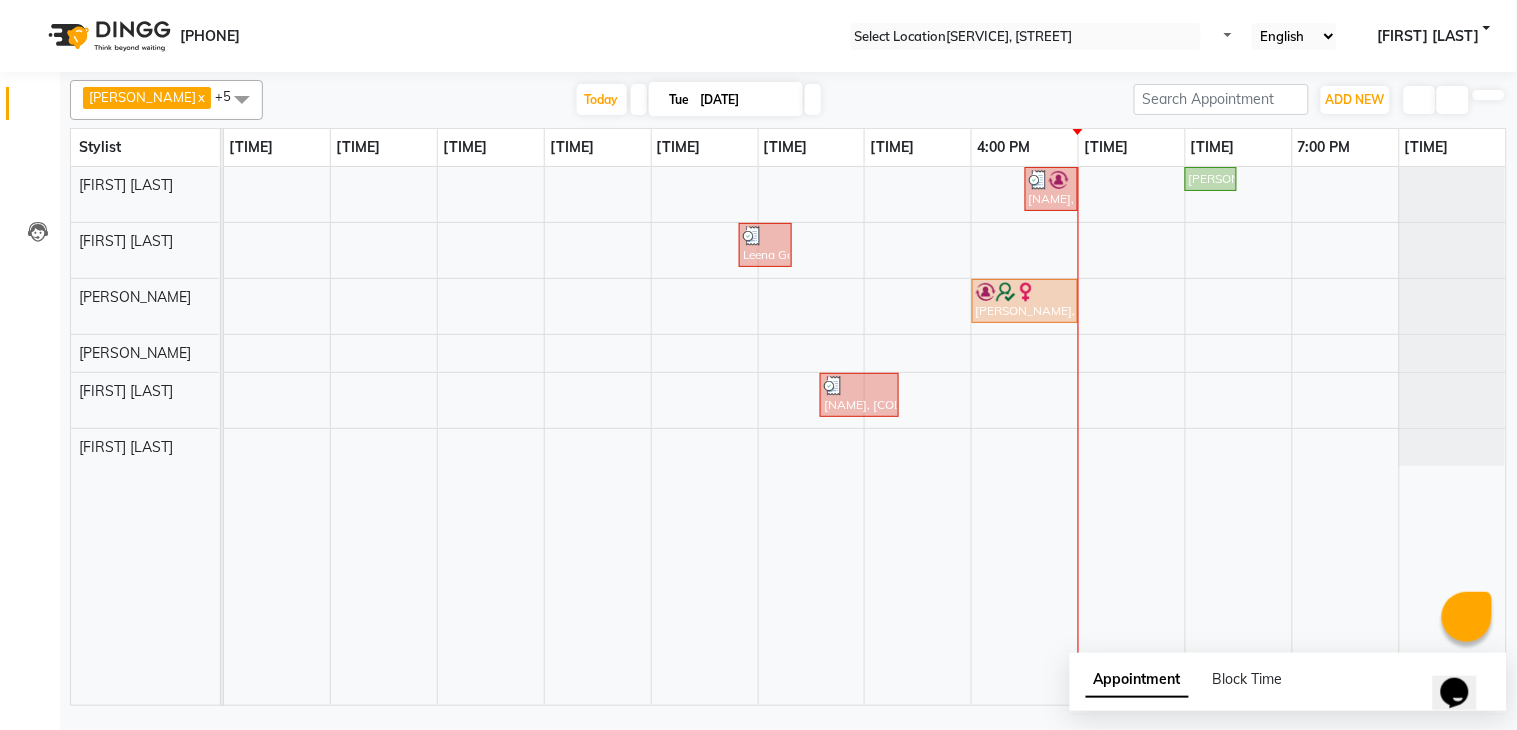 click on "Add Service" at bounding box center (50, 764) 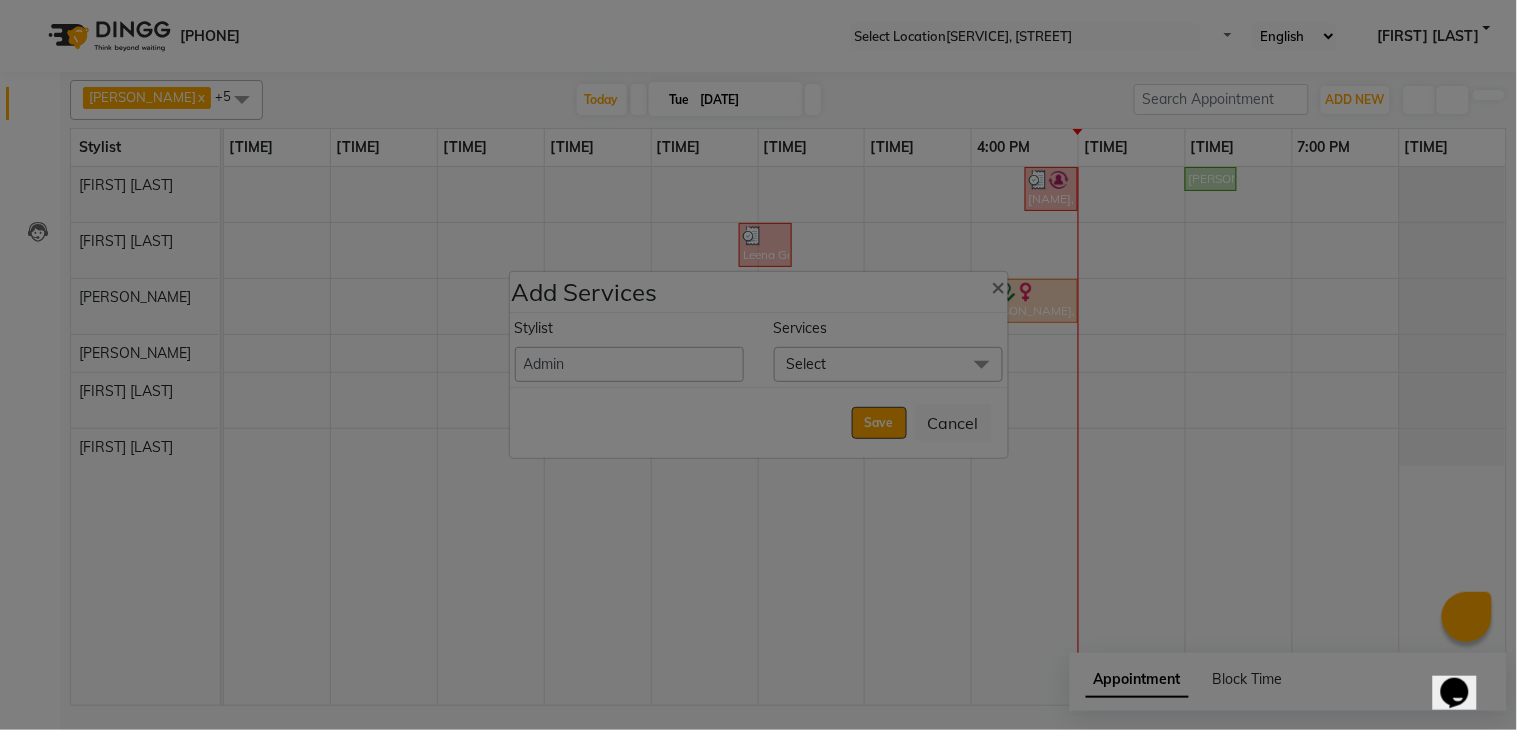 click on "Select" at bounding box center [807, 364] 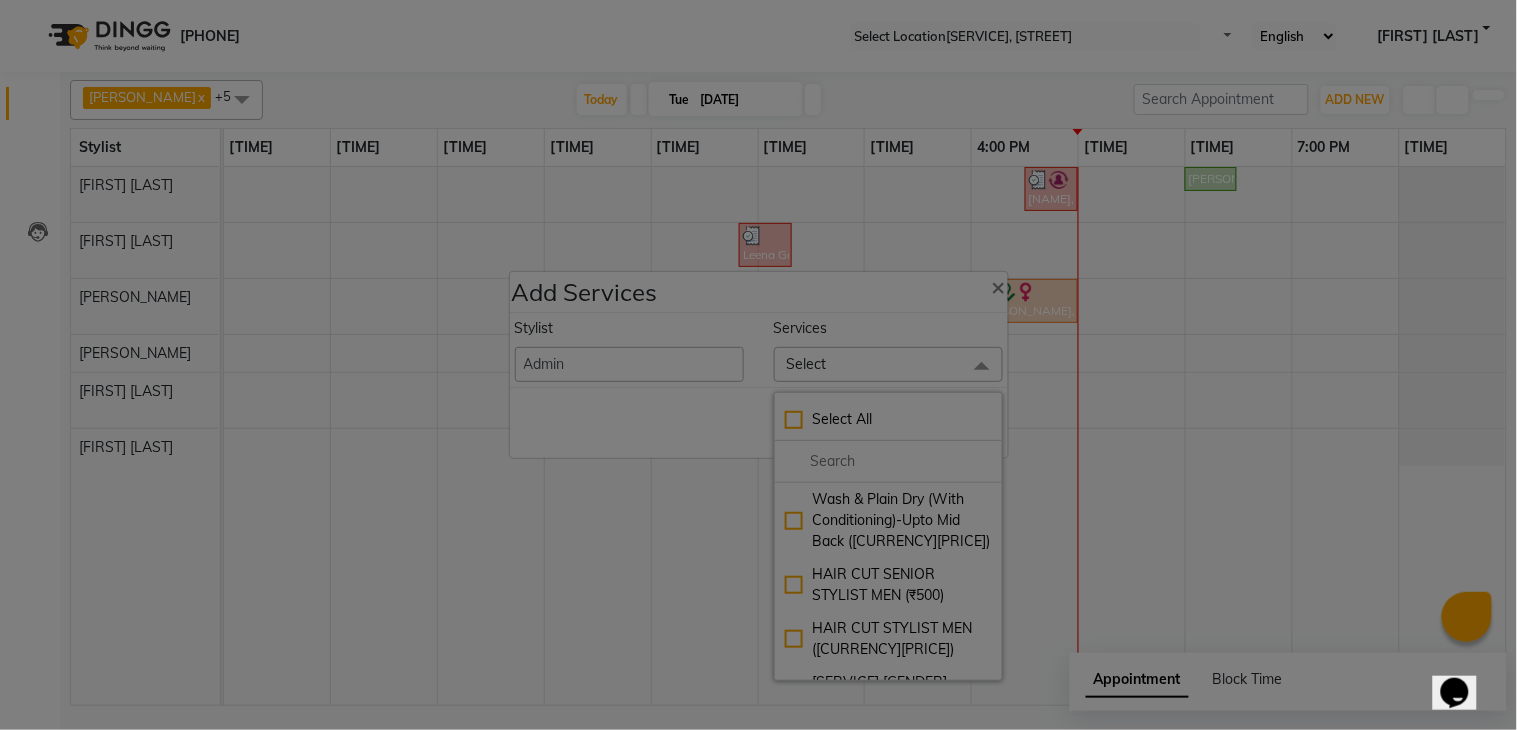 click at bounding box center (888, 461) 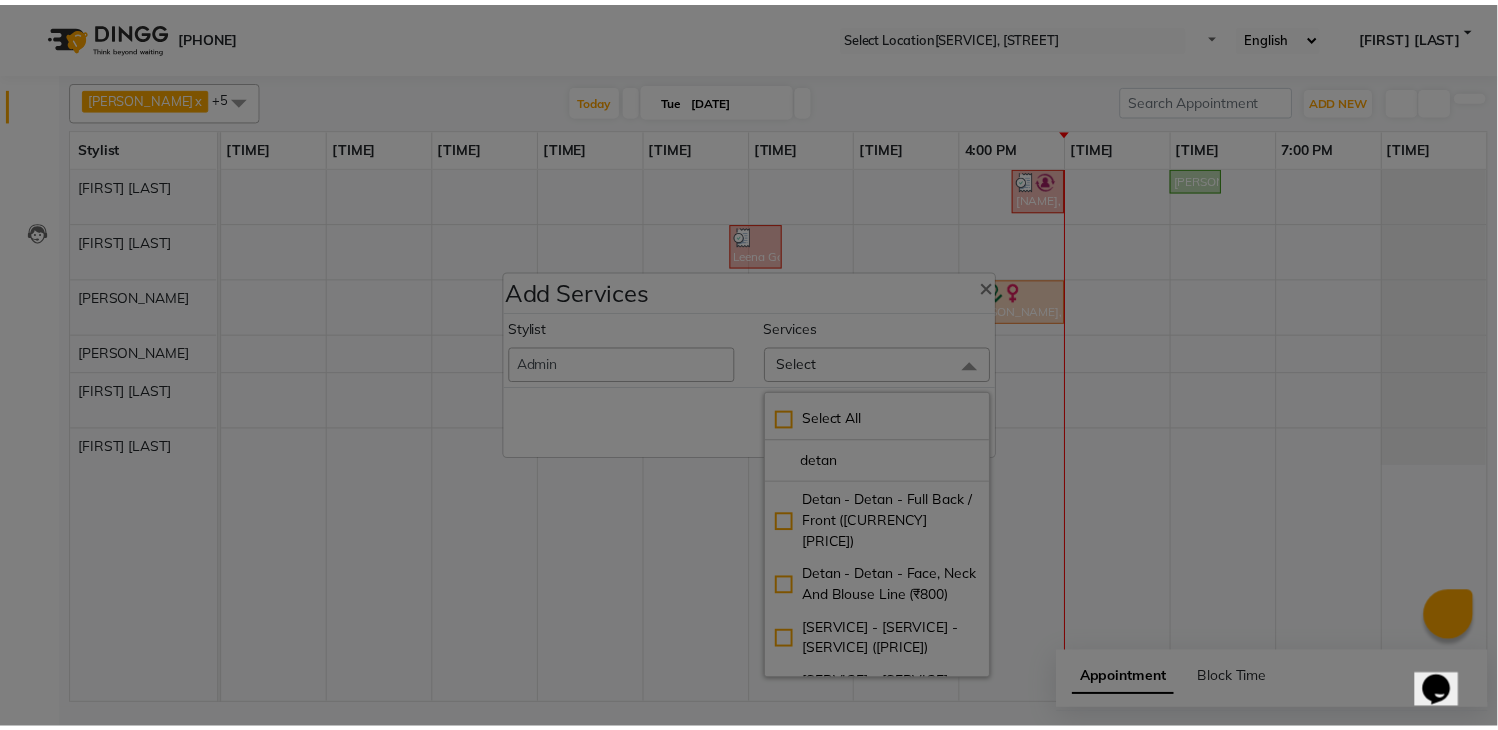 scroll, scrollTop: 222, scrollLeft: 0, axis: vertical 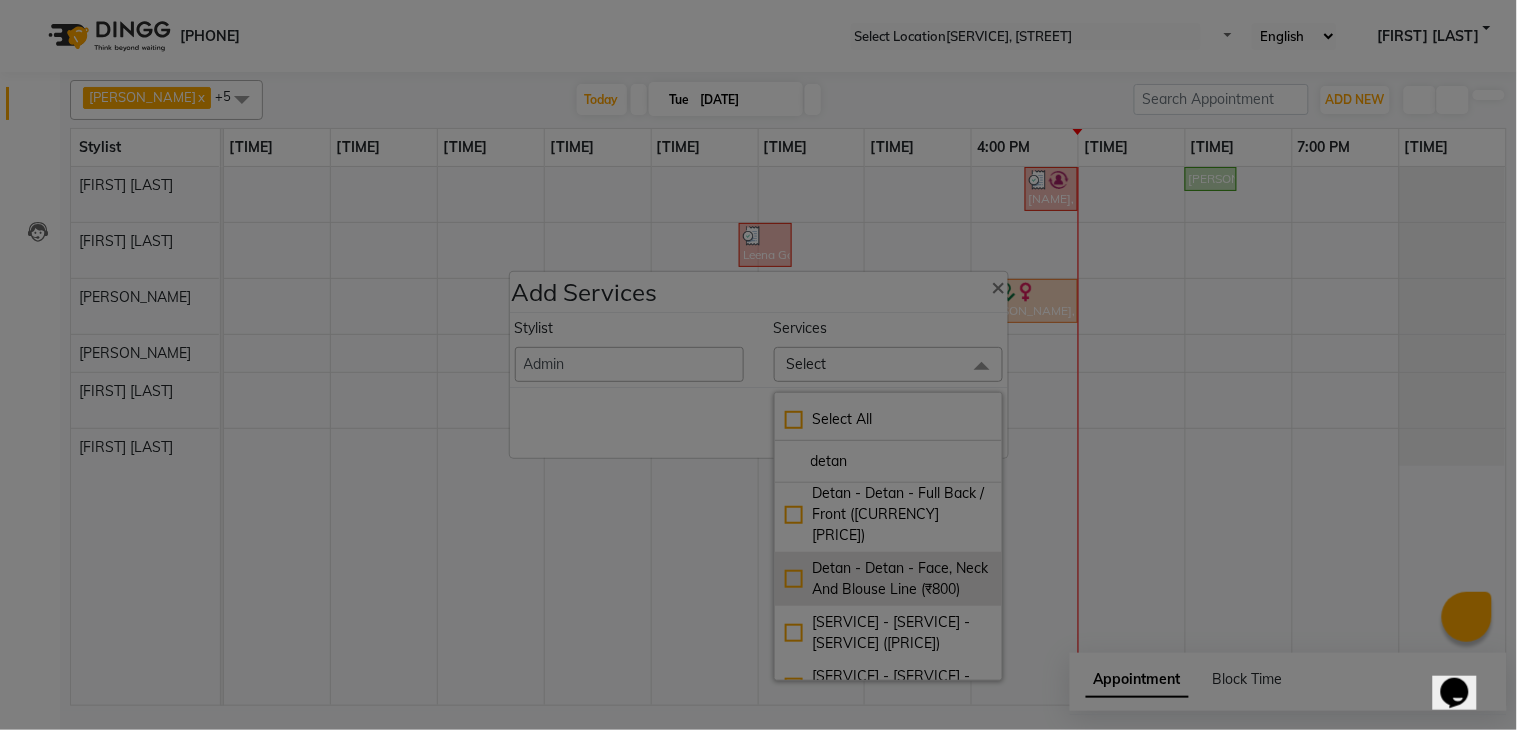 type on "detan" 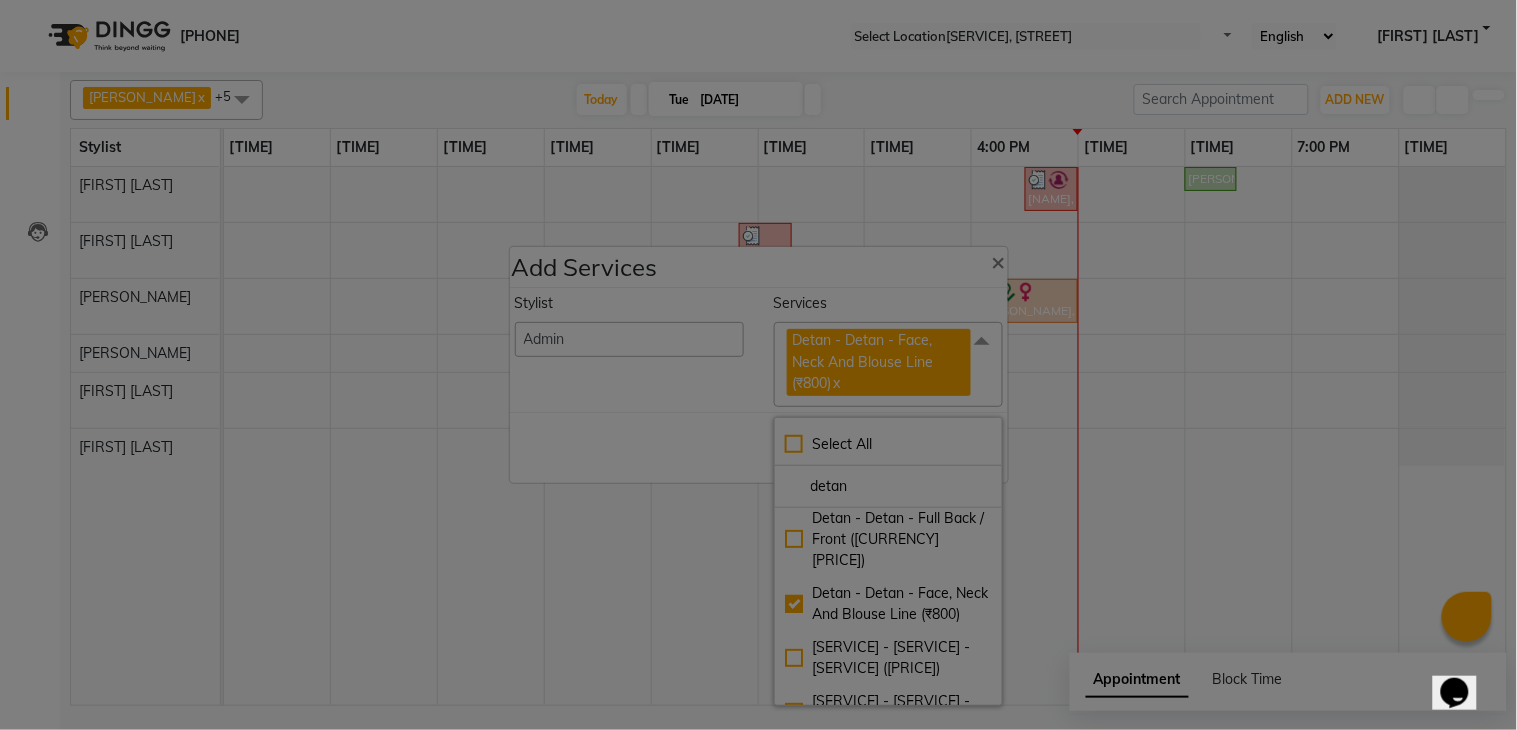 click on "Save   Cancel" at bounding box center (759, 447) 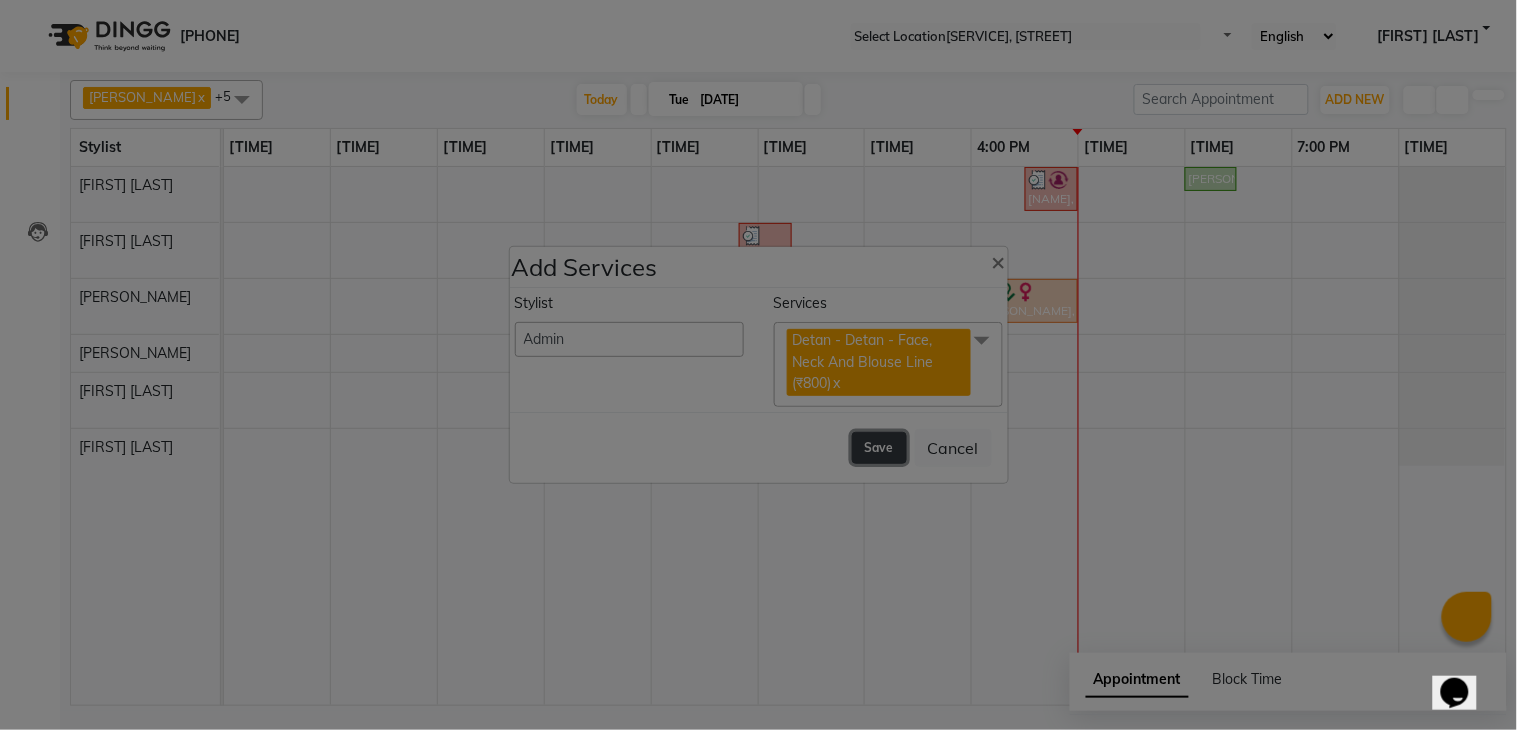 click on "Save" at bounding box center [879, 448] 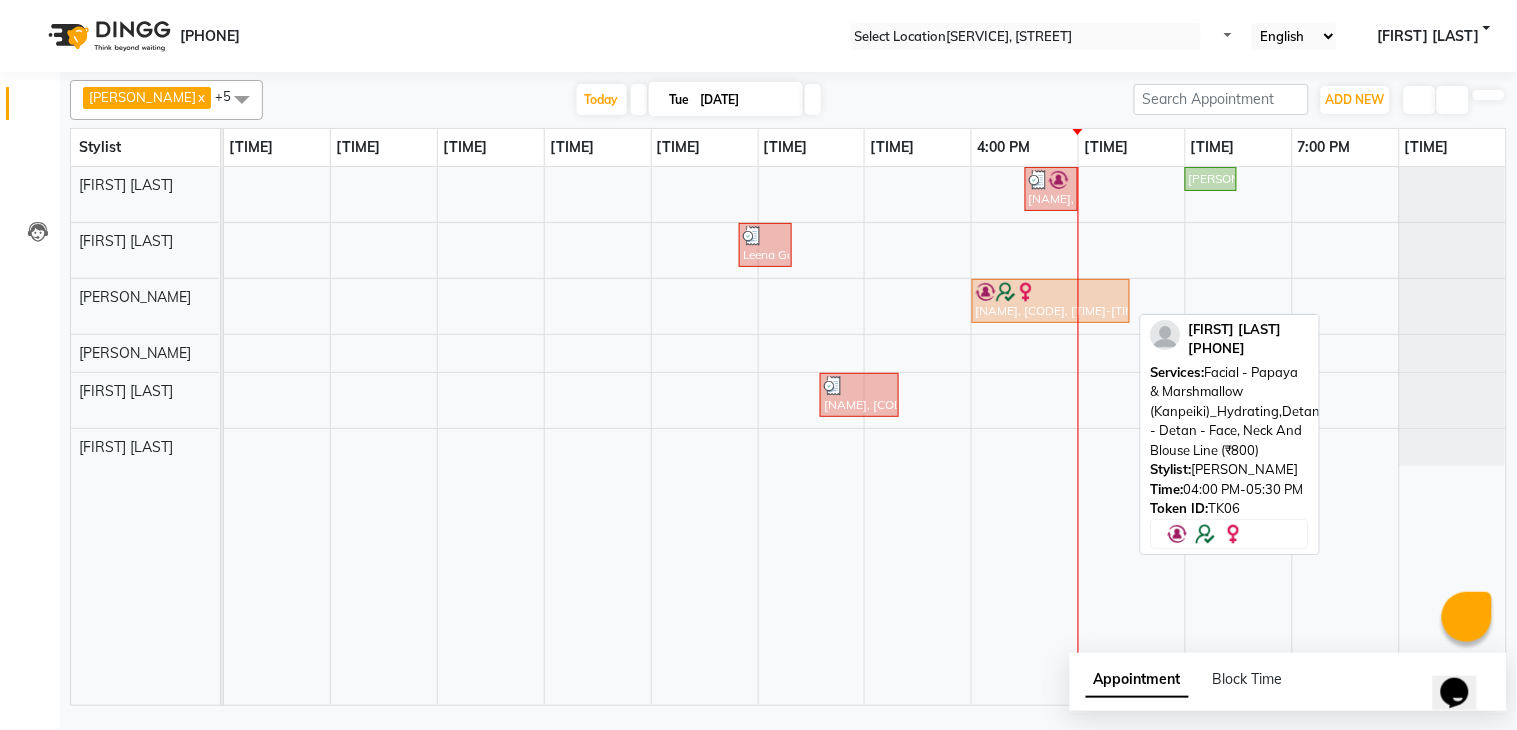 click on "[NAME], [CODE], [TIME]-[TIME], [SERVICE] - [SERVICE] ([SERVICE])" at bounding box center [1211, 179] 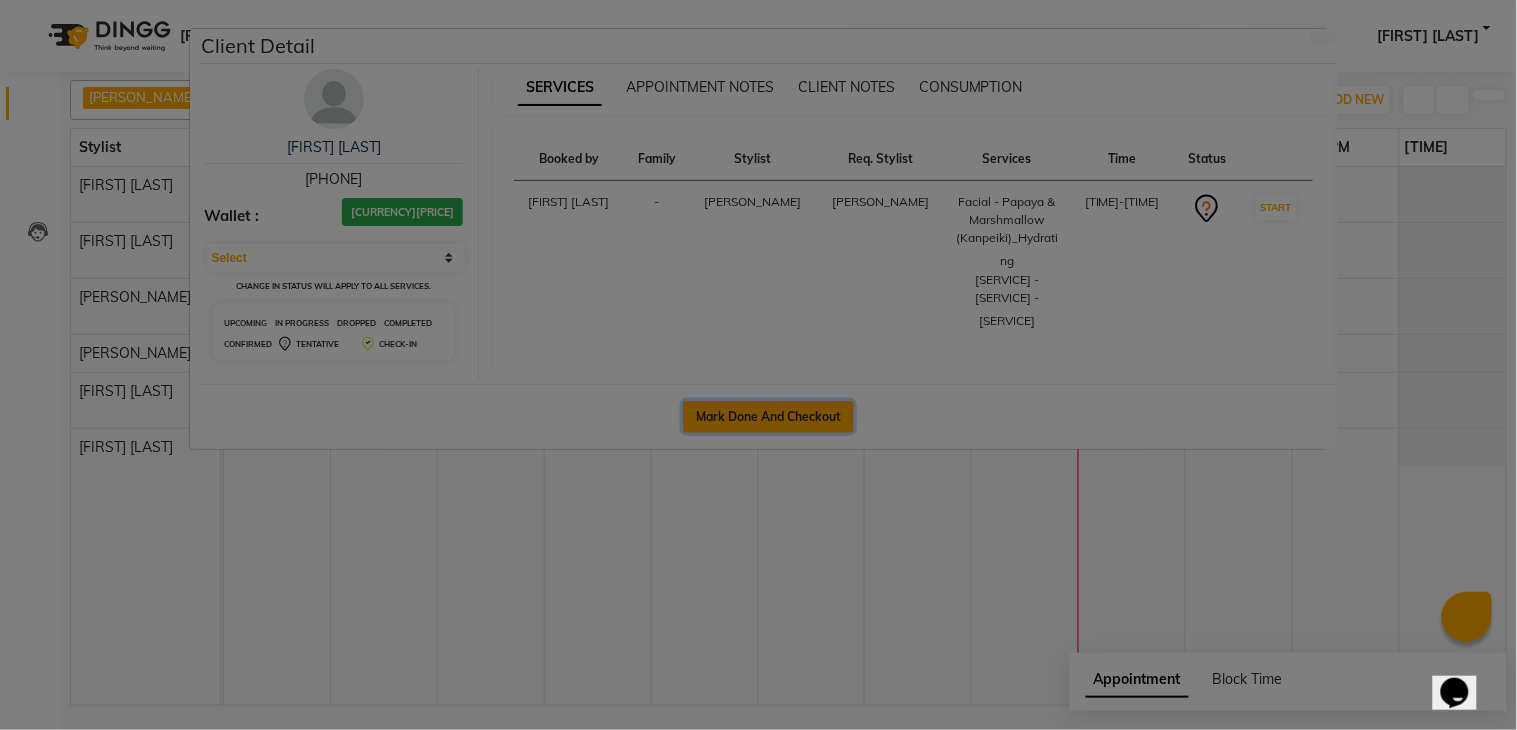 click on "Mark Done And Checkout" at bounding box center (768, 417) 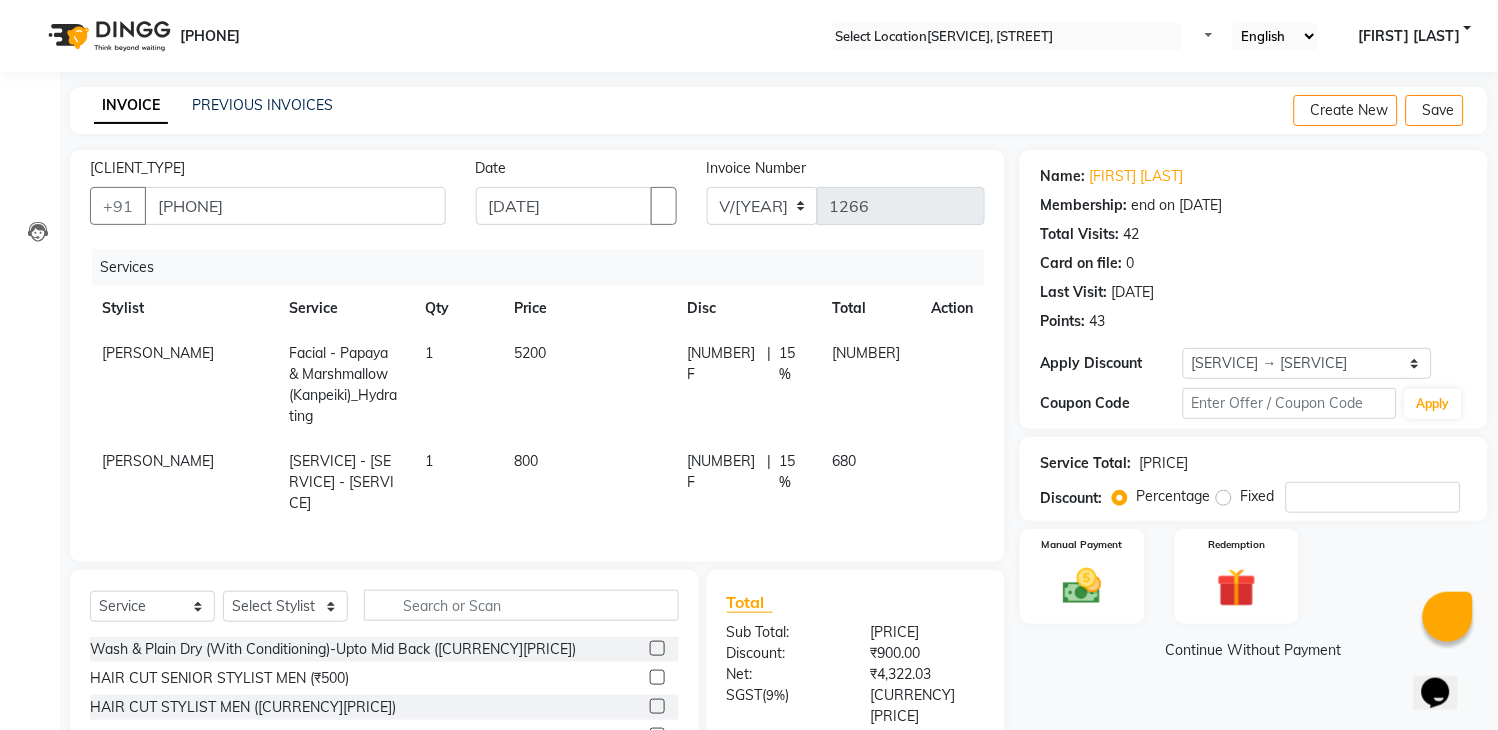 click on "[NUMBER] F | [PERCENTAGE]" at bounding box center (748, 364) 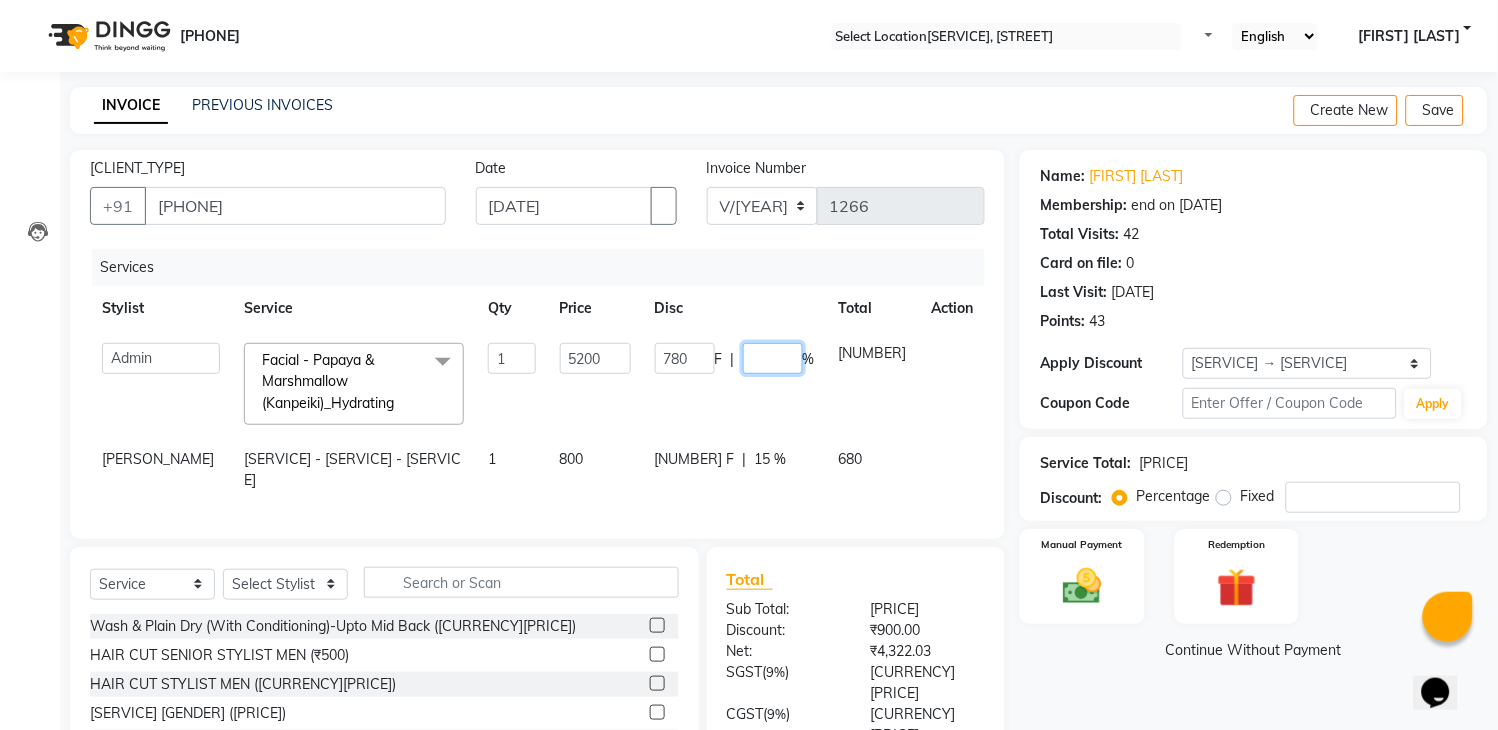 click on "[AGE]" at bounding box center [773, 358] 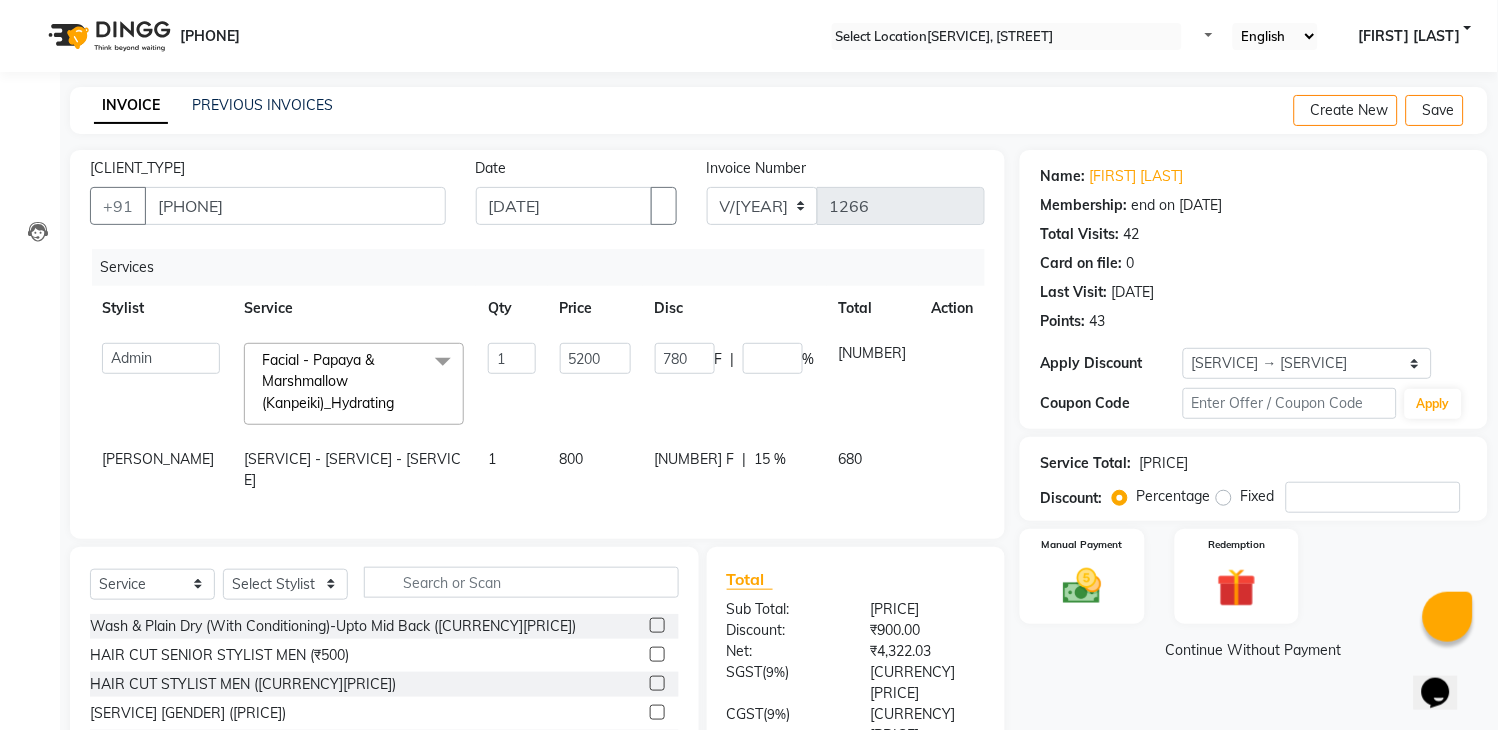 click on "Services" at bounding box center [127, 267] 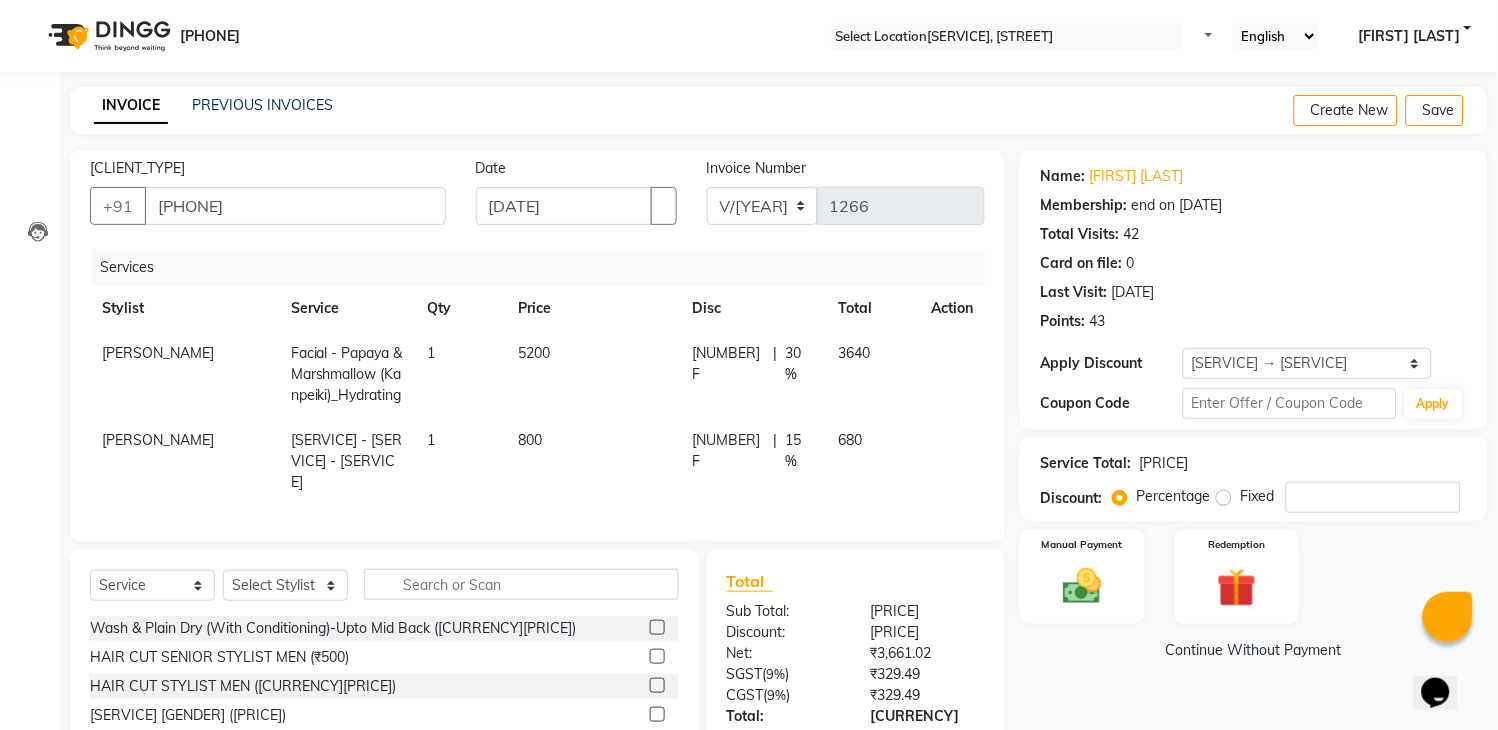 click on "15 %" at bounding box center [800, 364] 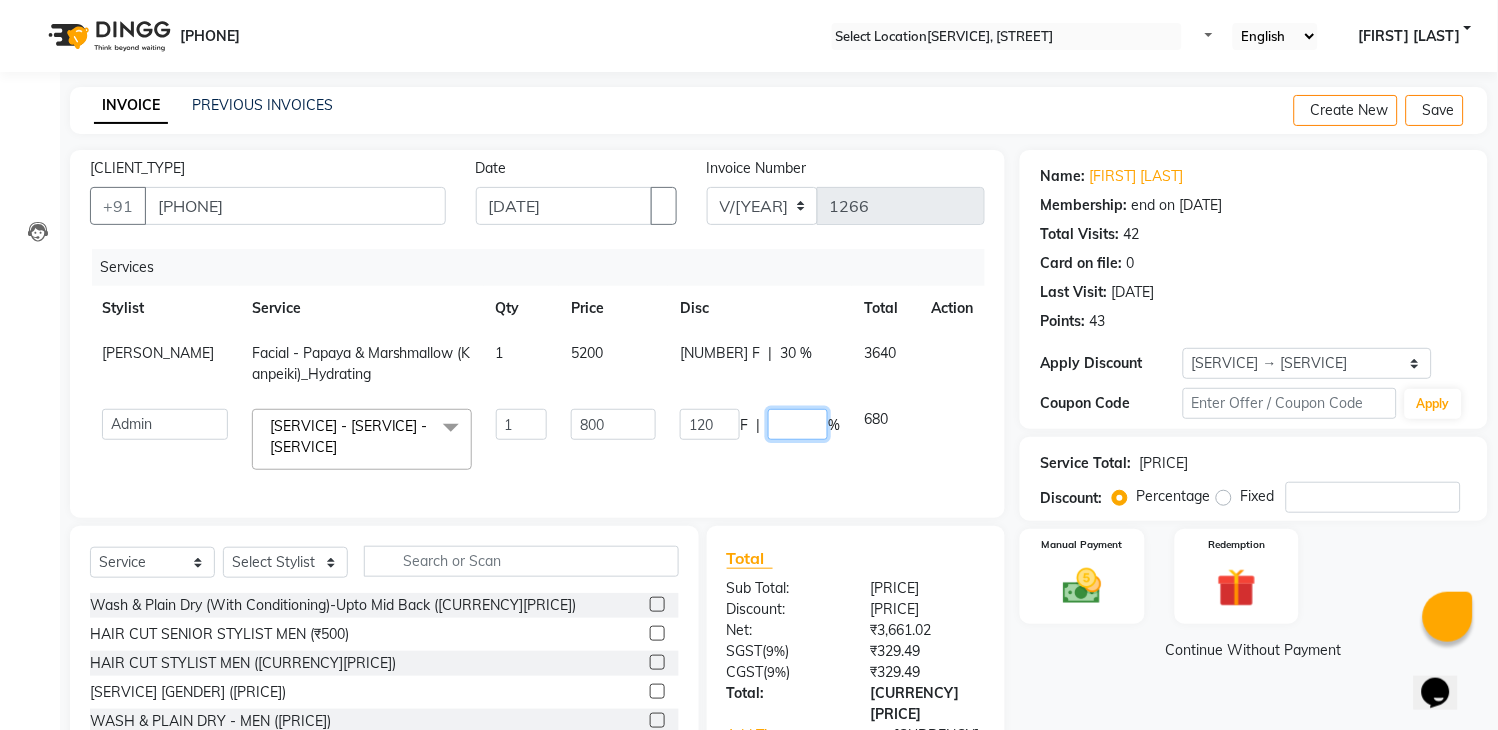 click on "[AGE]" at bounding box center [798, 424] 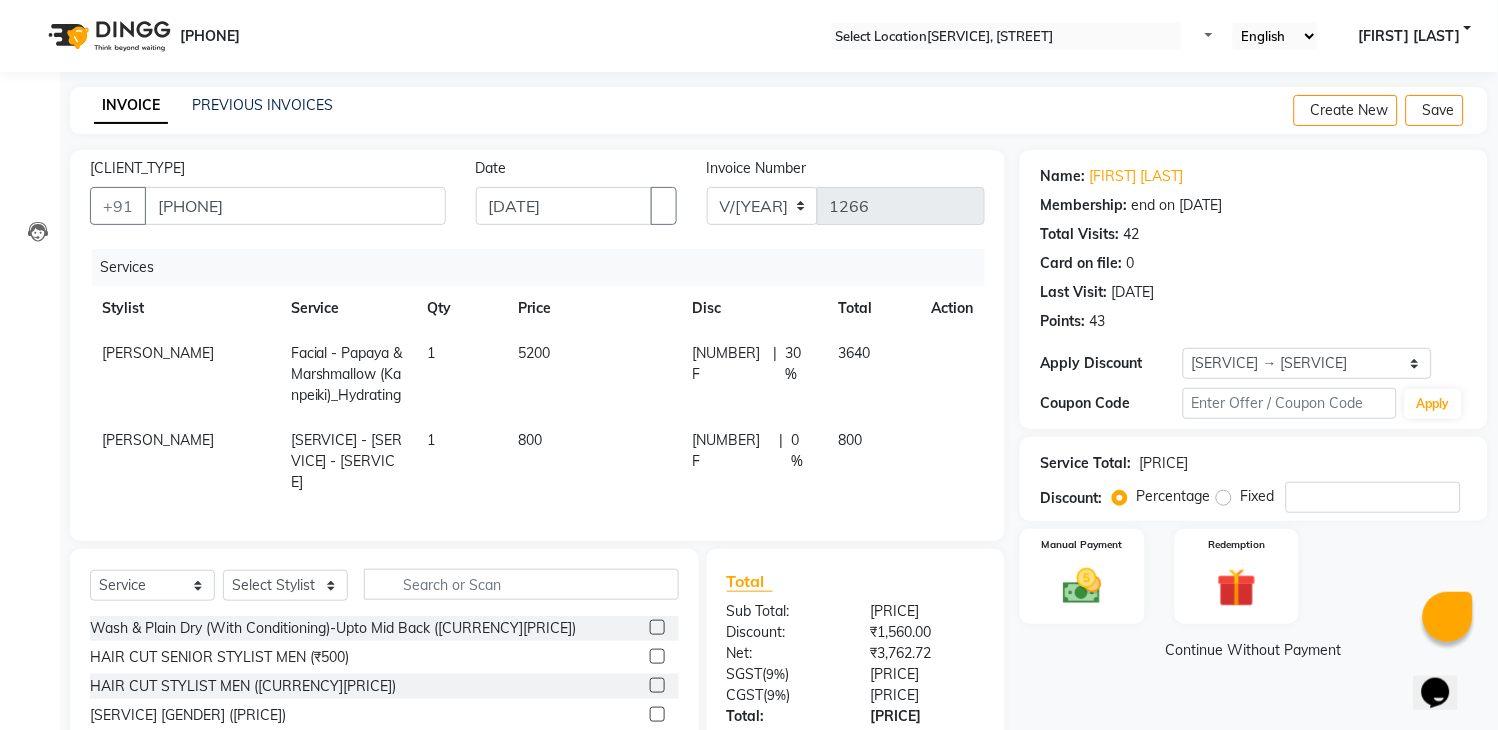 click on "800" at bounding box center (593, 374) 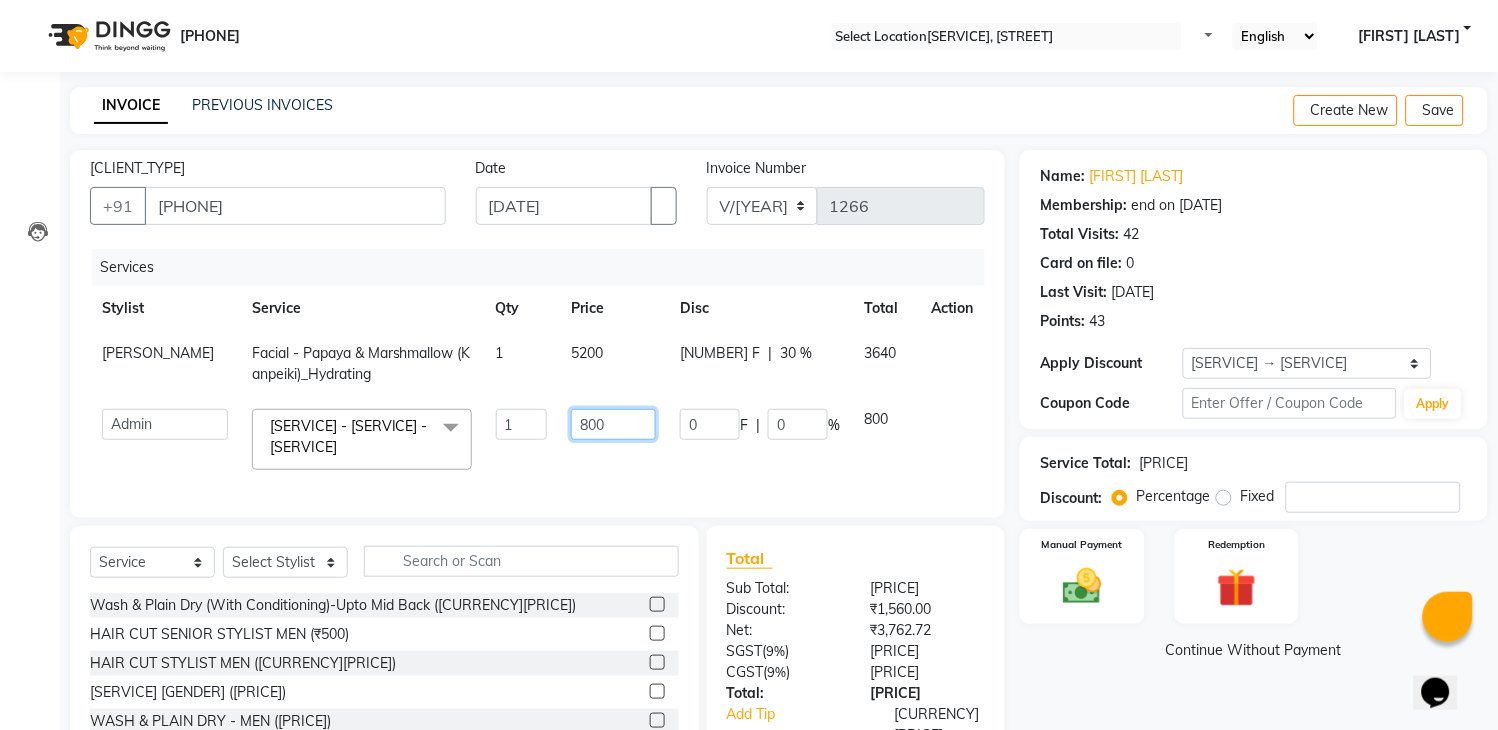 click on "800" at bounding box center (522, 424) 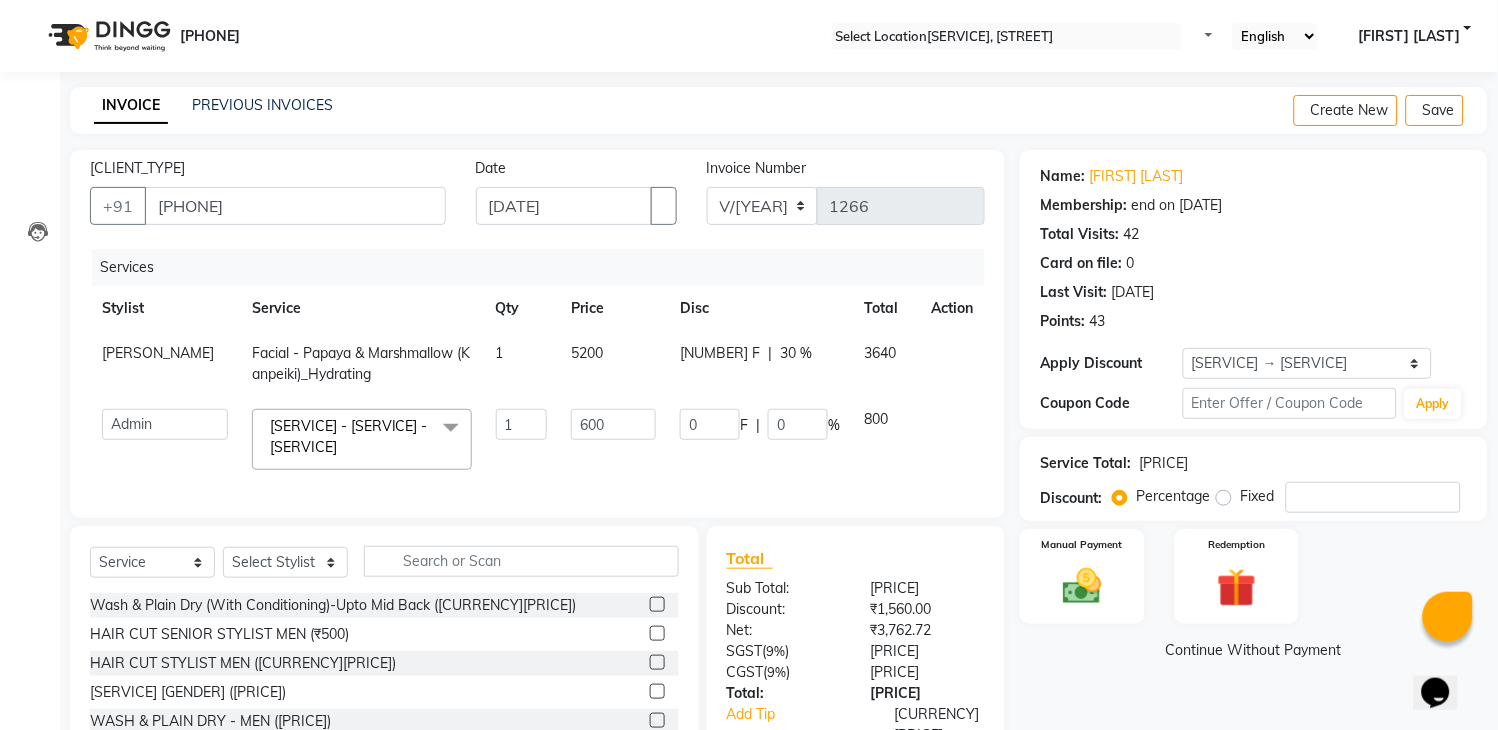 click on "INVOICE PREVIOUS INVOICES Create New   Save" at bounding box center [779, 110] 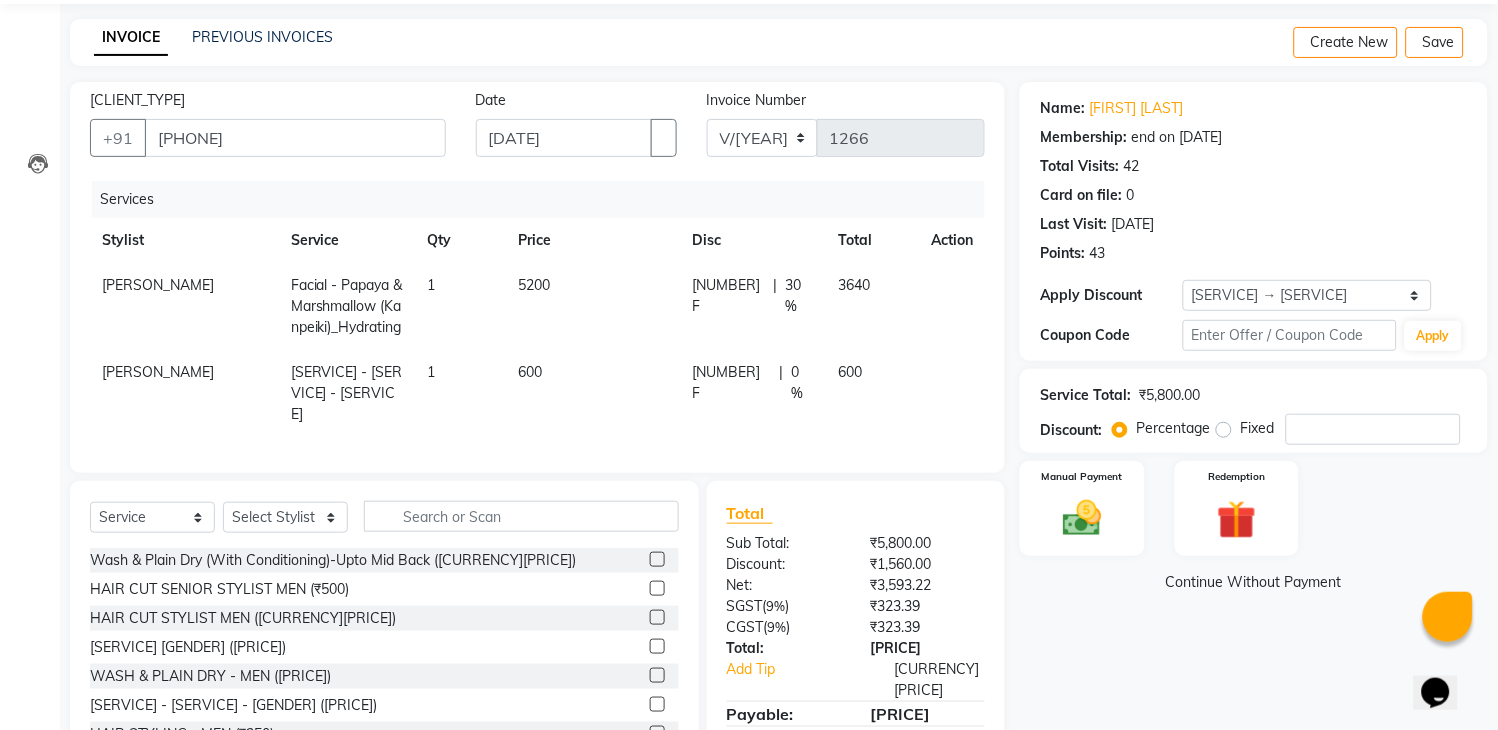 scroll, scrollTop: 183, scrollLeft: 0, axis: vertical 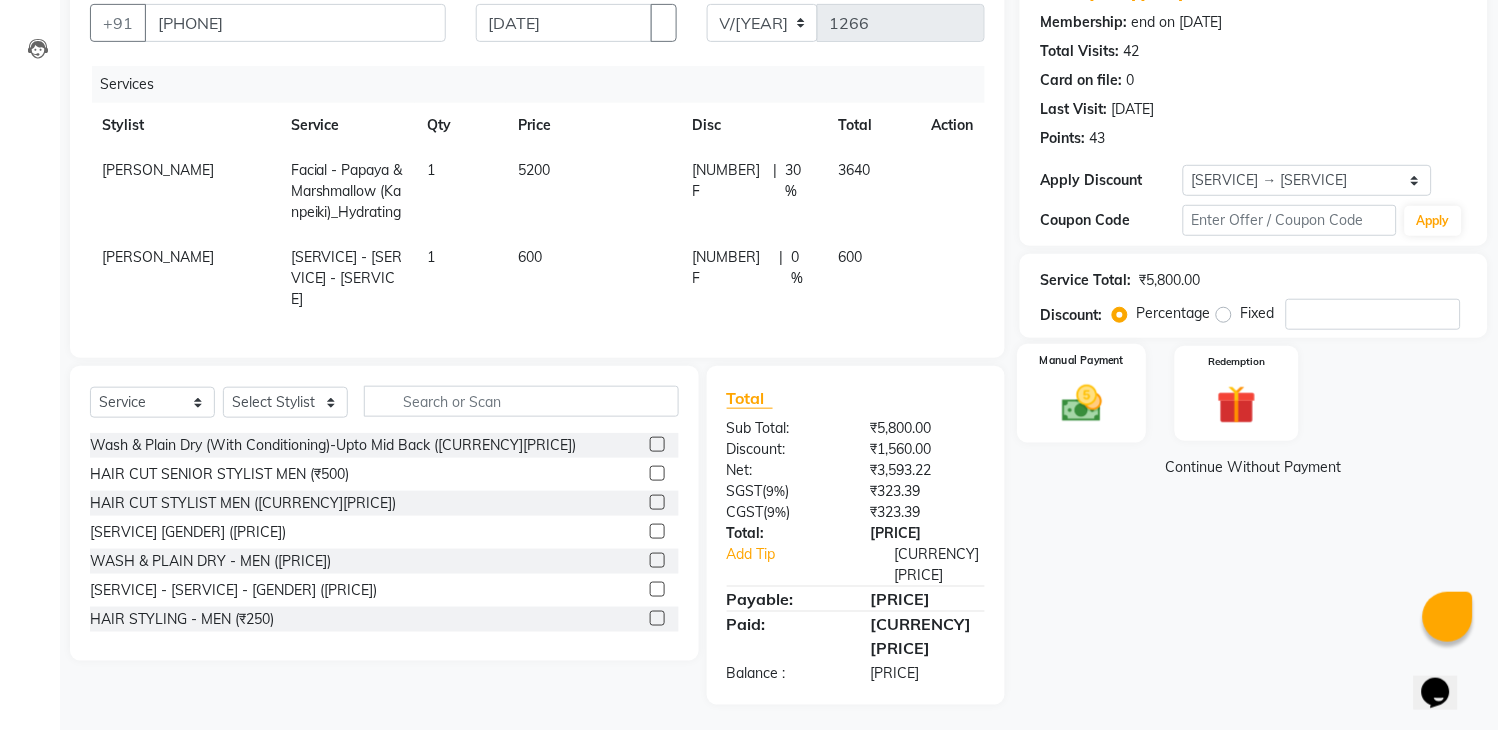 click at bounding box center [1083, 403] 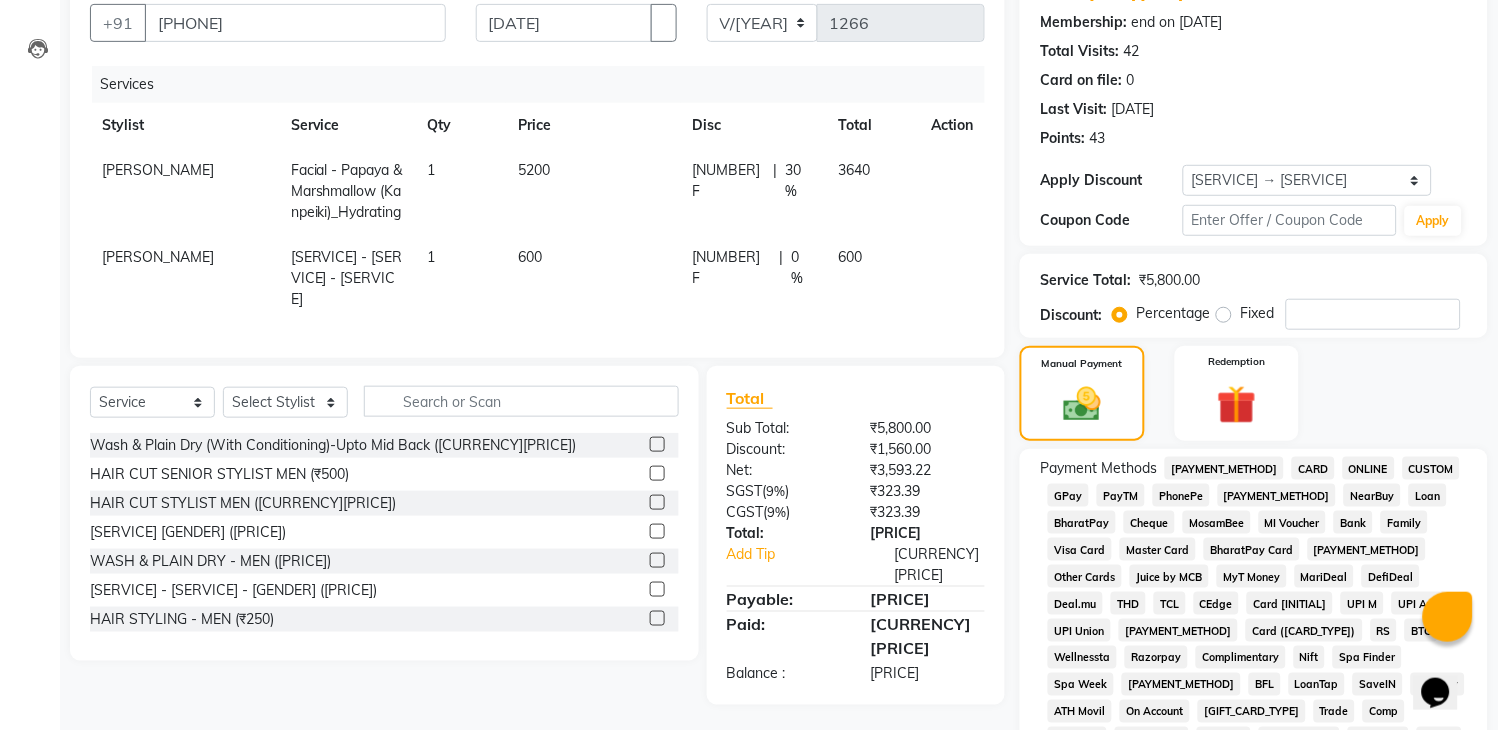 click on "GPay" at bounding box center [1224, 468] 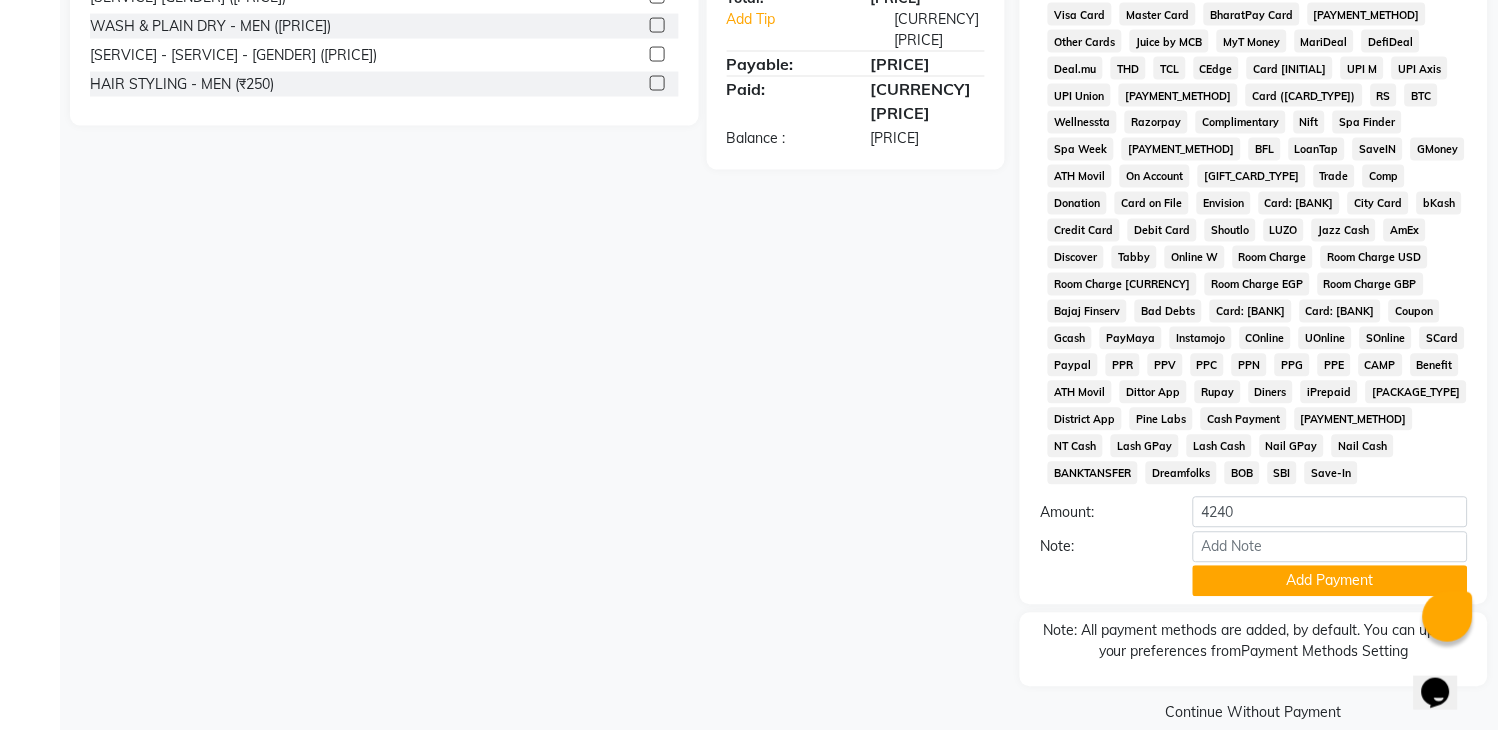 scroll, scrollTop: 720, scrollLeft: 0, axis: vertical 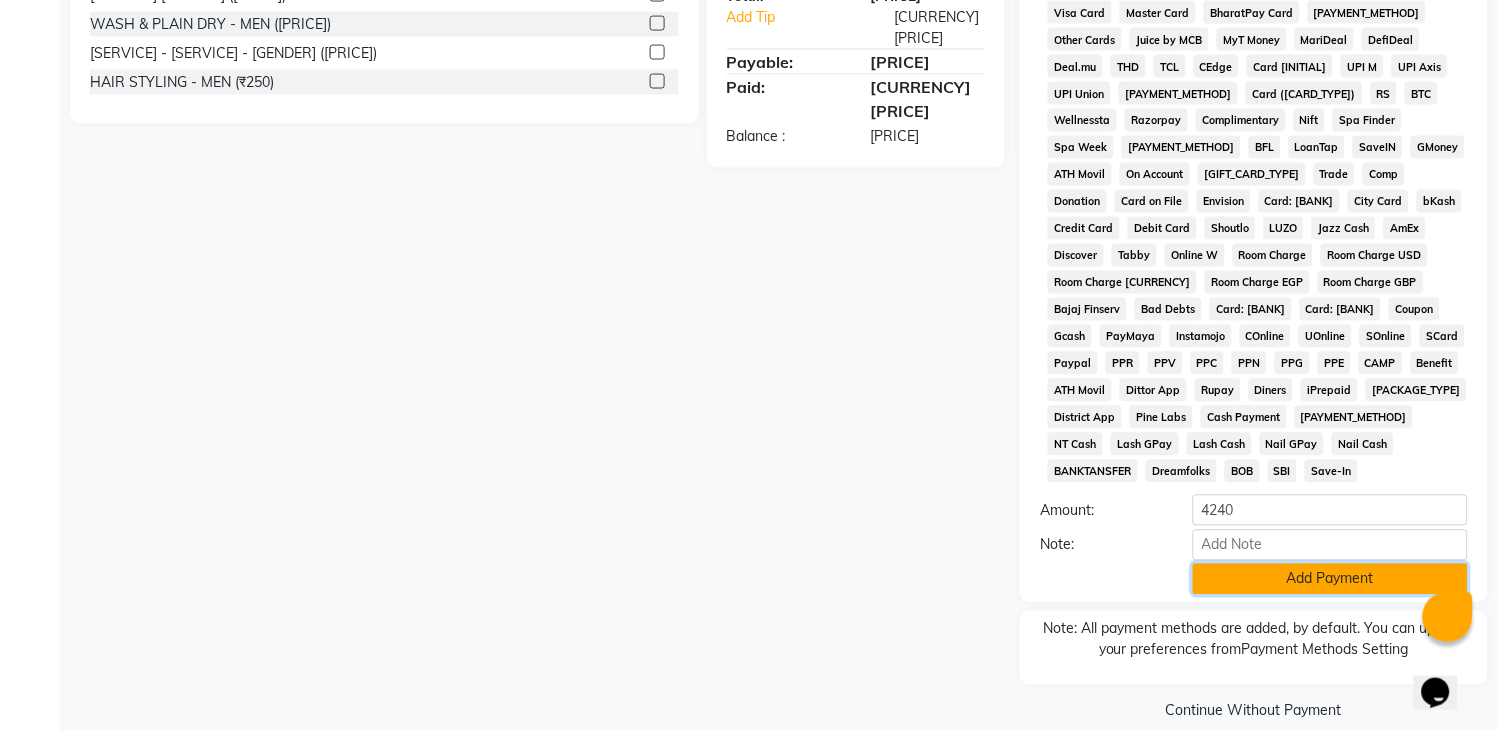 click on "Add Payment" at bounding box center [1330, 579] 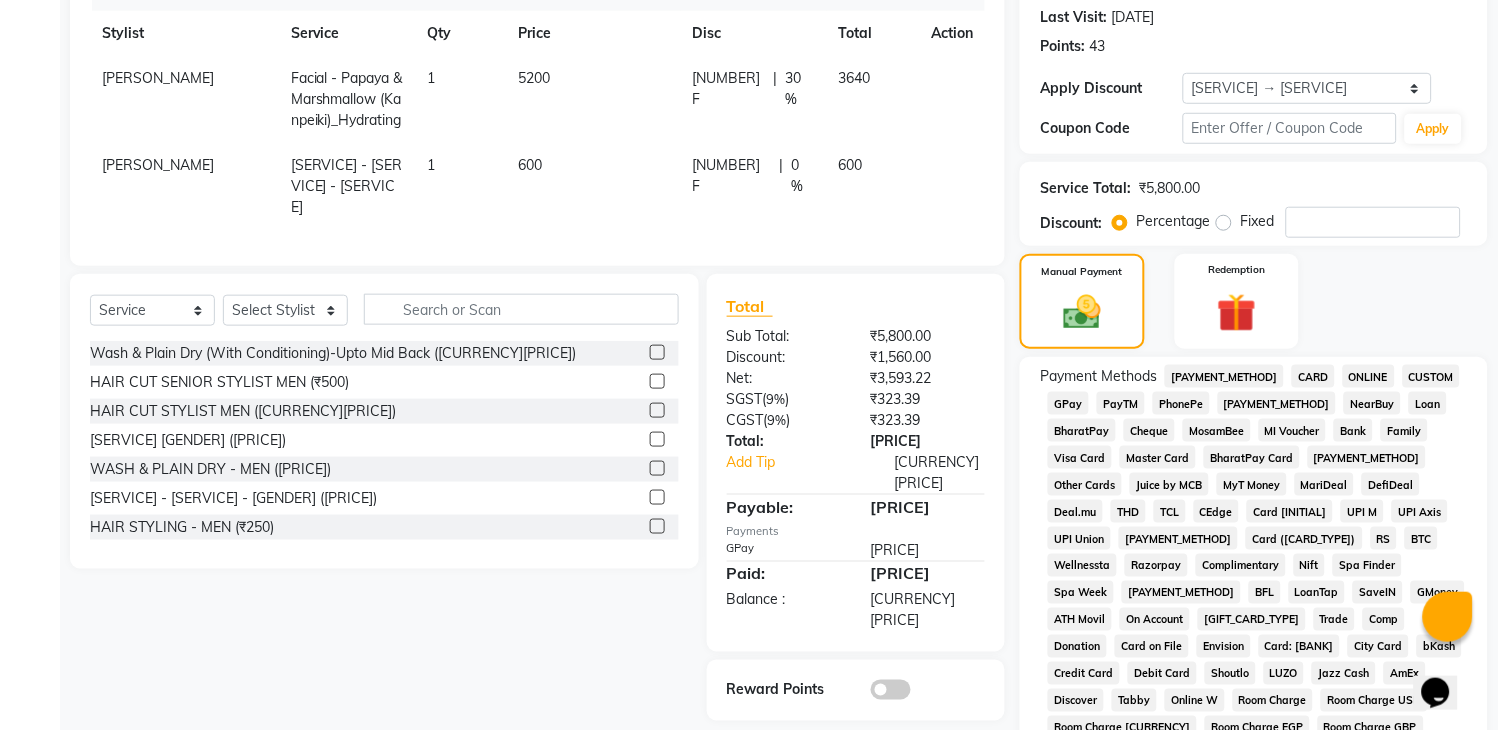 scroll, scrollTop: 720, scrollLeft: 0, axis: vertical 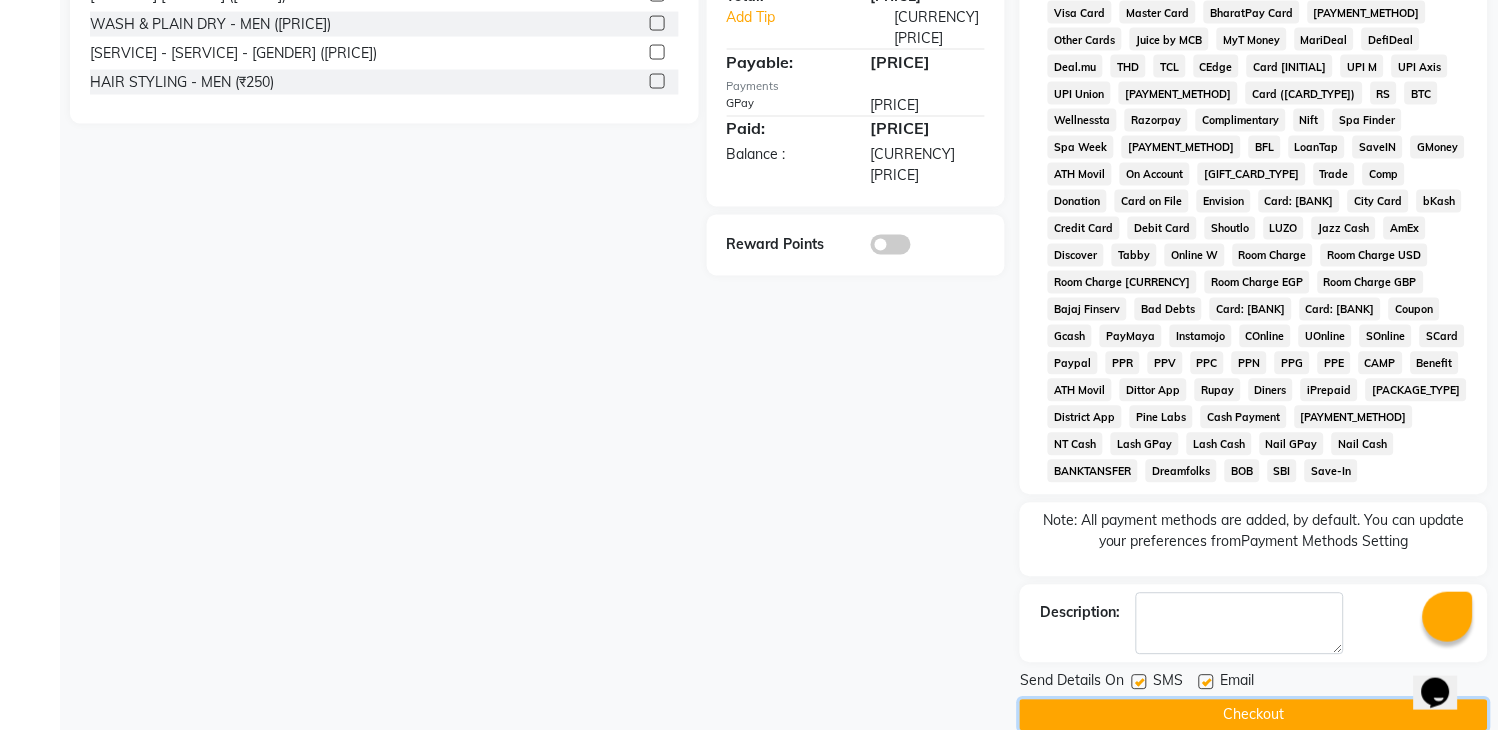 click on "Checkout" at bounding box center (1254, 715) 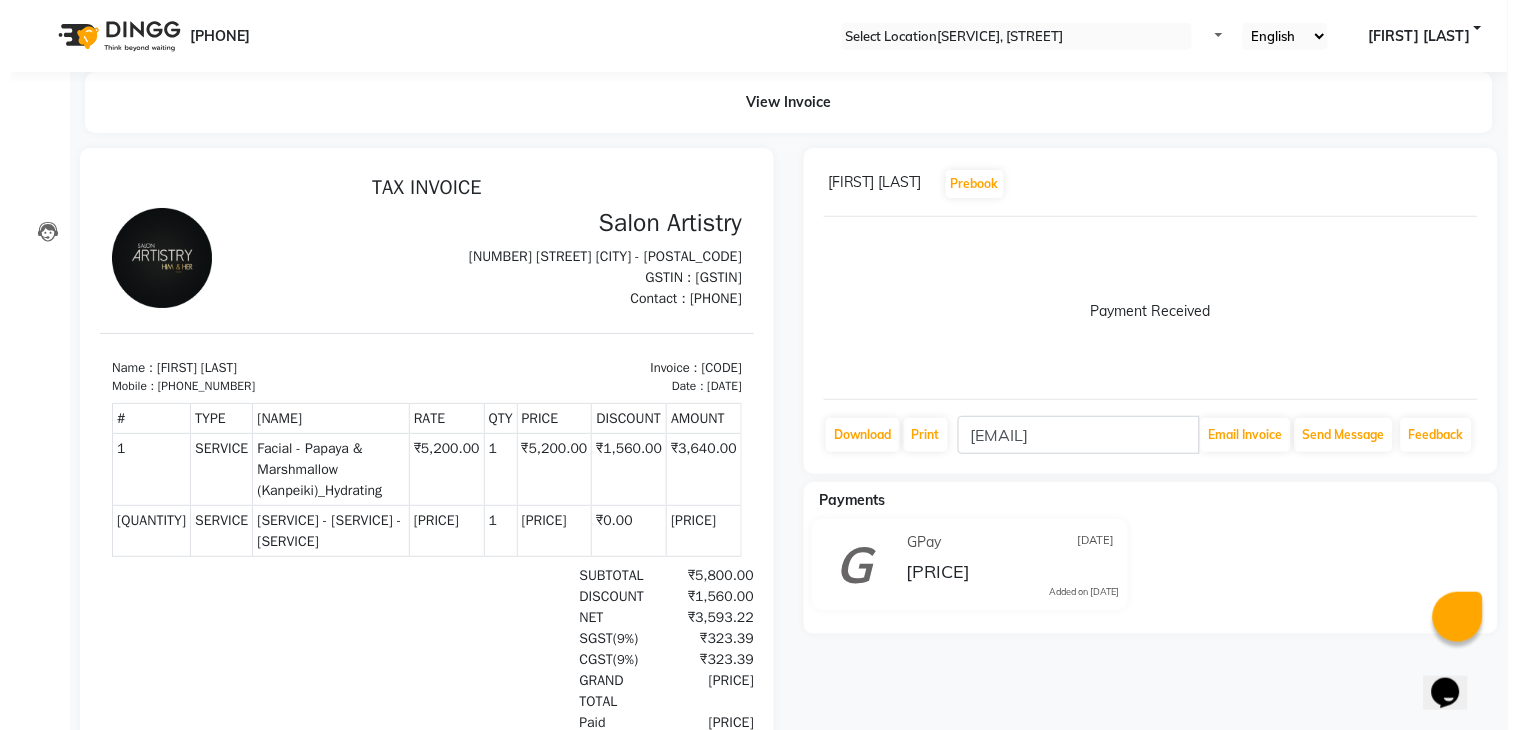 scroll, scrollTop: 0, scrollLeft: 0, axis: both 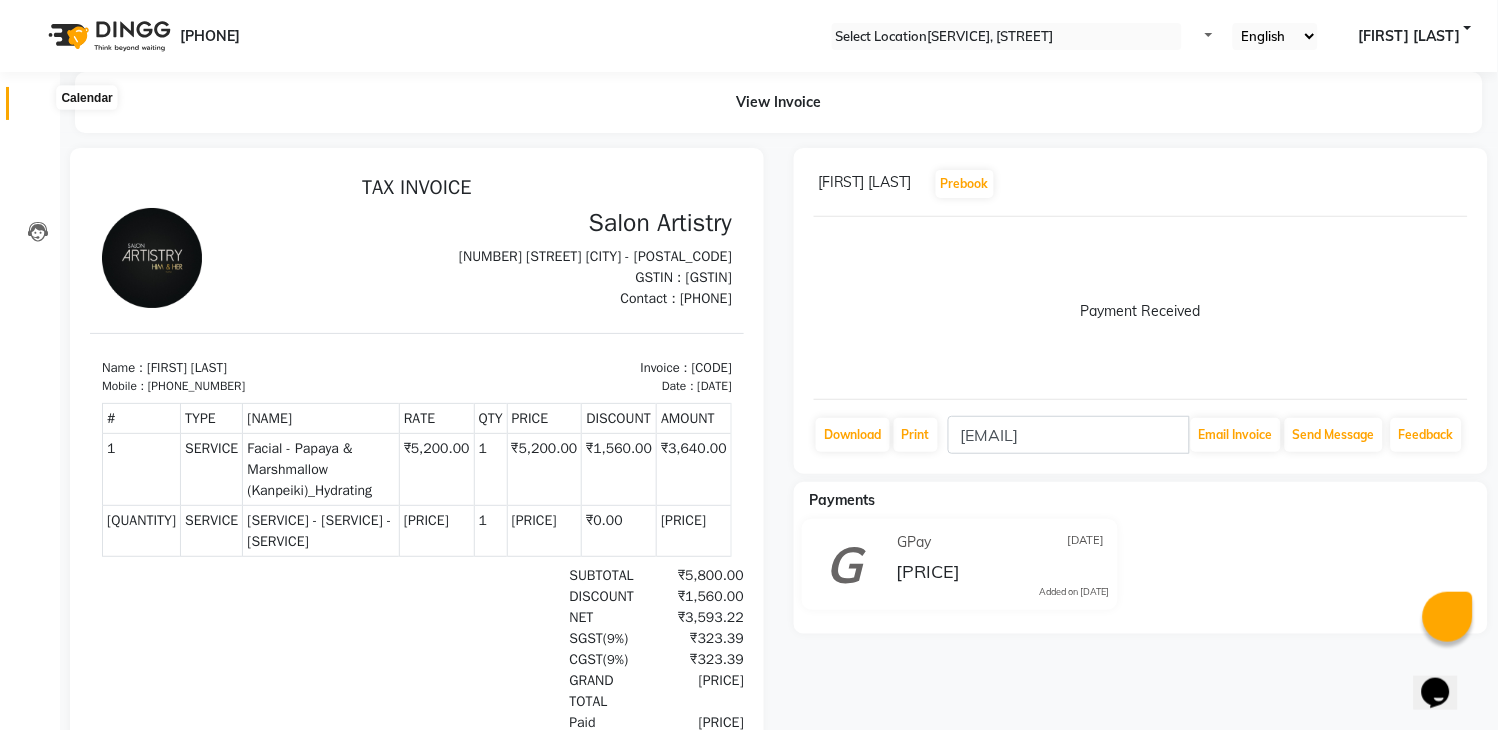 click at bounding box center (38, 108) 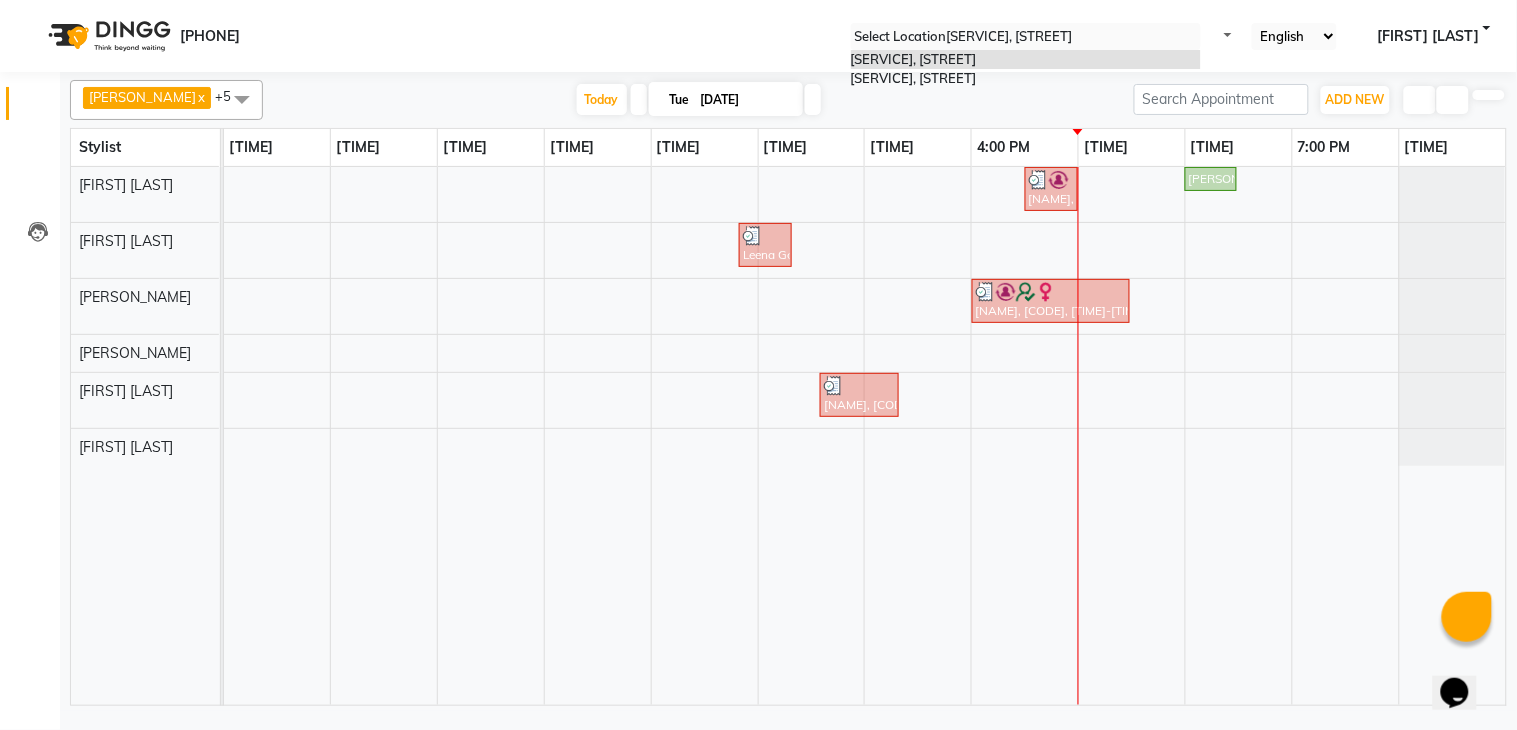 click at bounding box center [1026, 37] 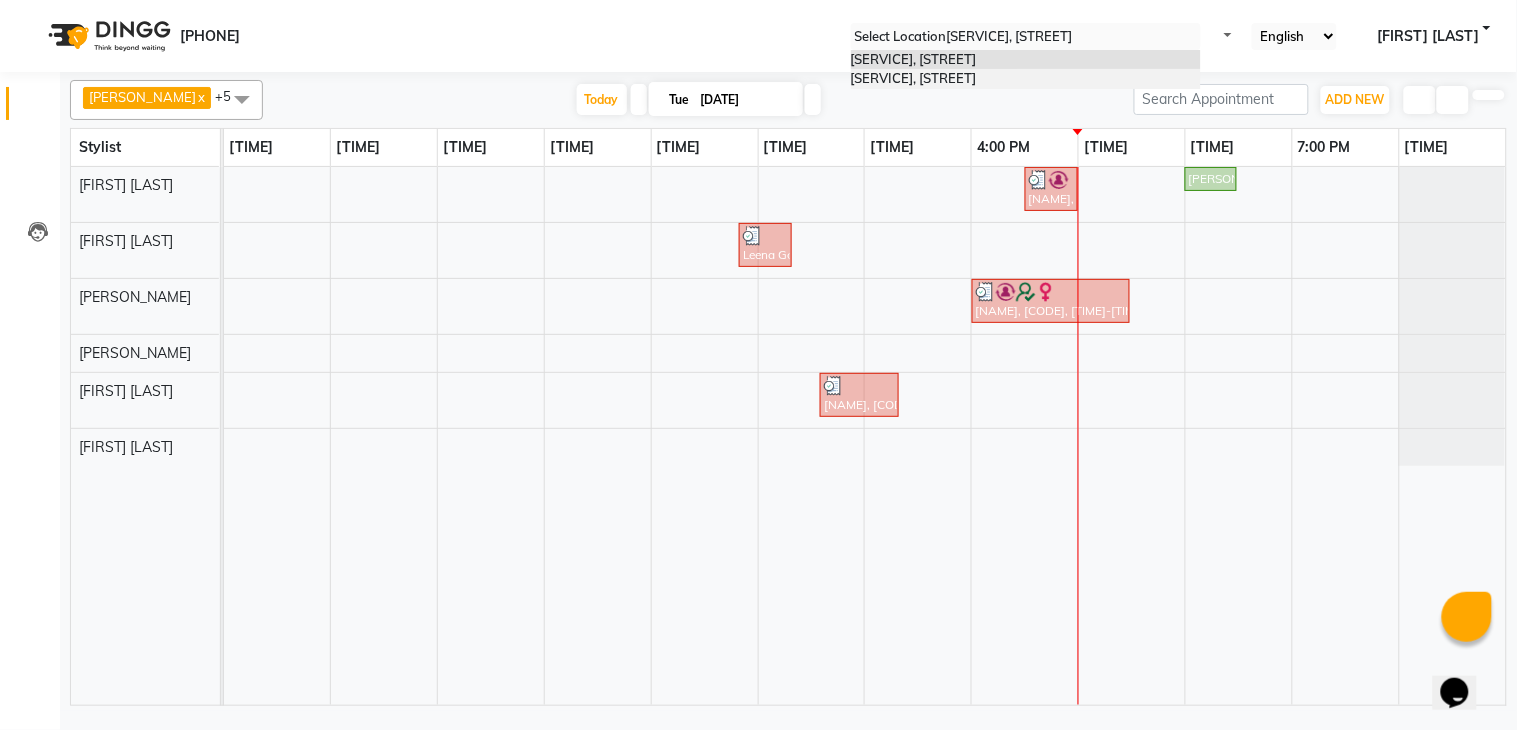 click on "[SERVICE], [STREET]" at bounding box center (914, 78) 